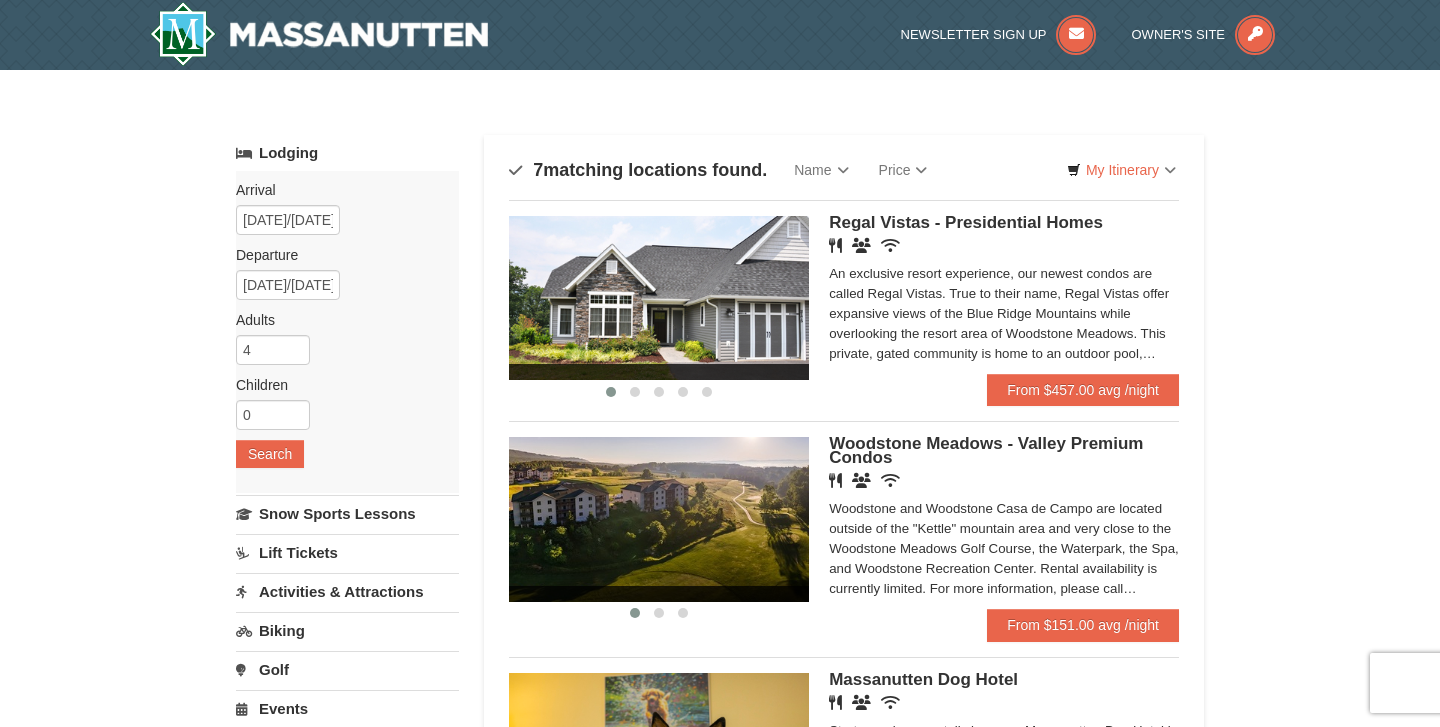 scroll, scrollTop: 0, scrollLeft: 0, axis: both 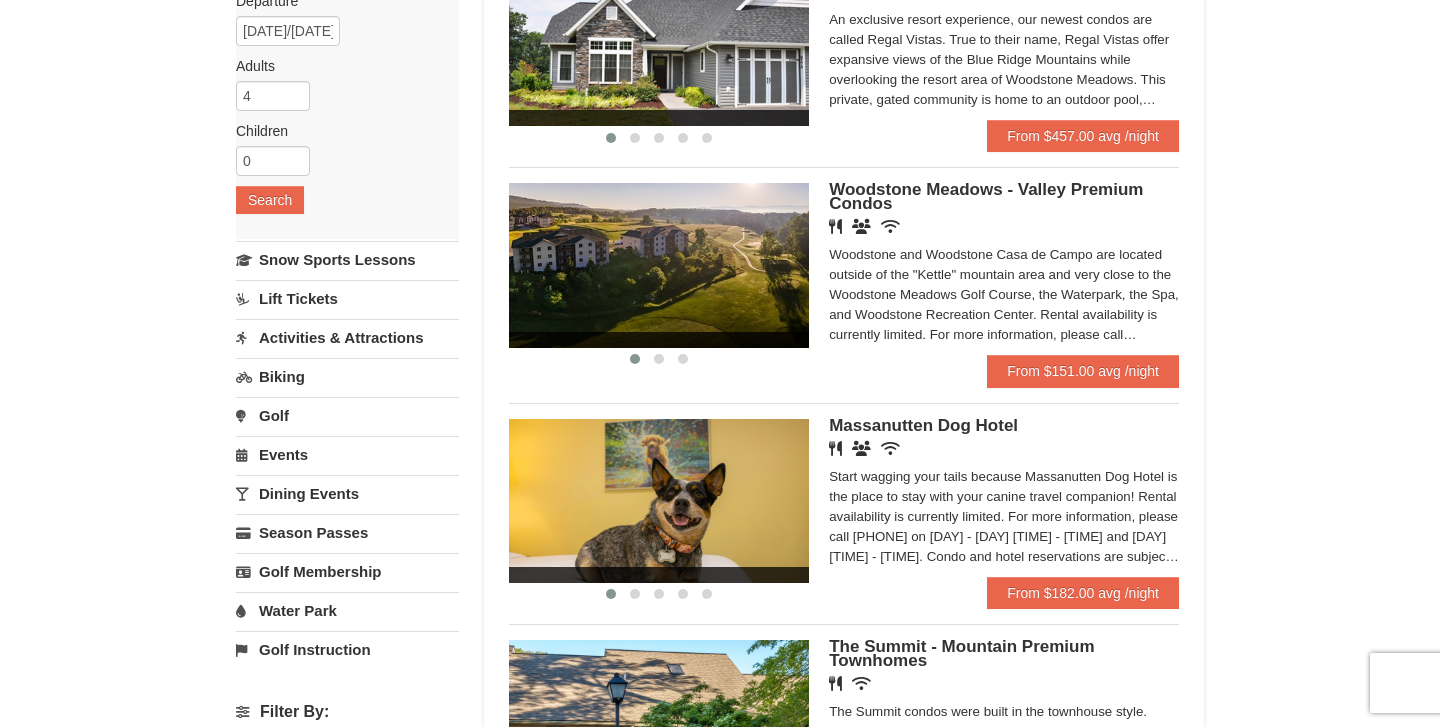 click on "Woodstone Meadows - Valley Premium Condos" at bounding box center (986, 196) 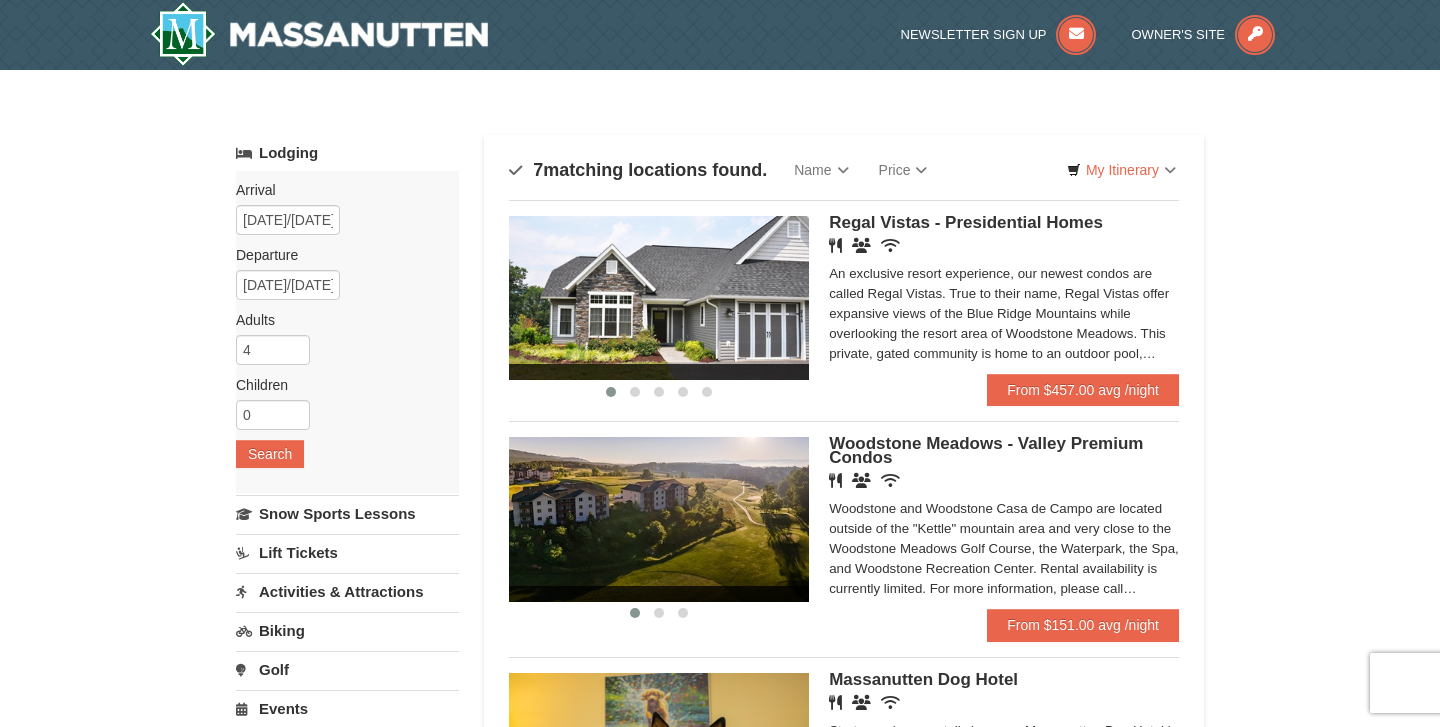 scroll, scrollTop: 0, scrollLeft: 0, axis: both 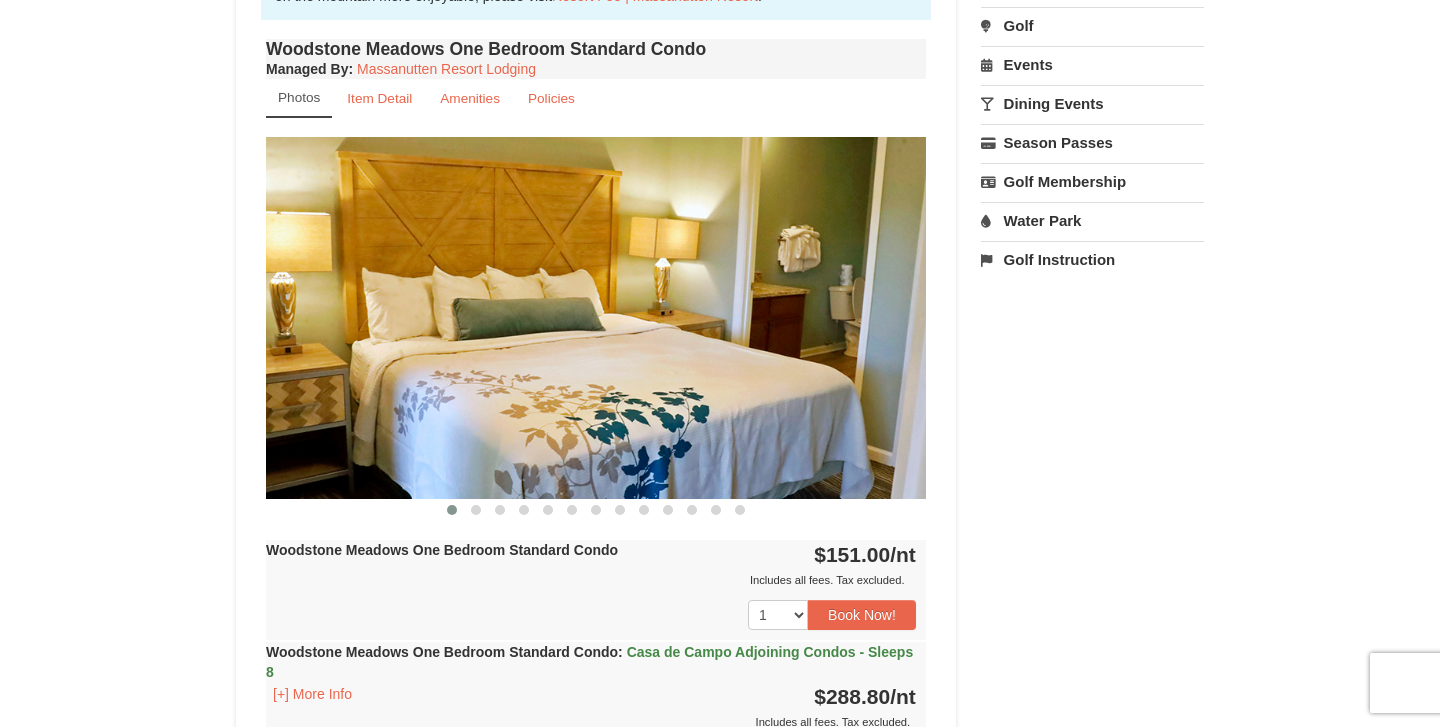 click at bounding box center [596, 317] 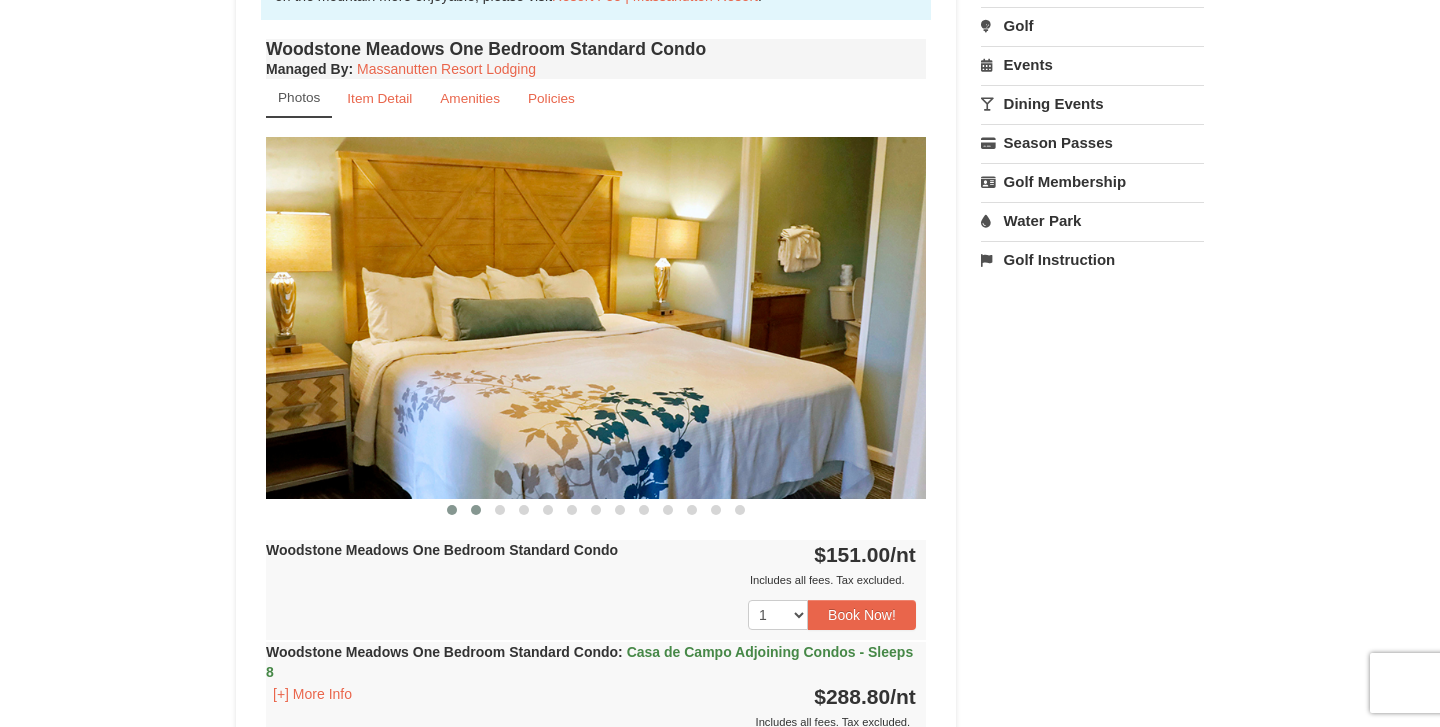 click at bounding box center [476, 510] 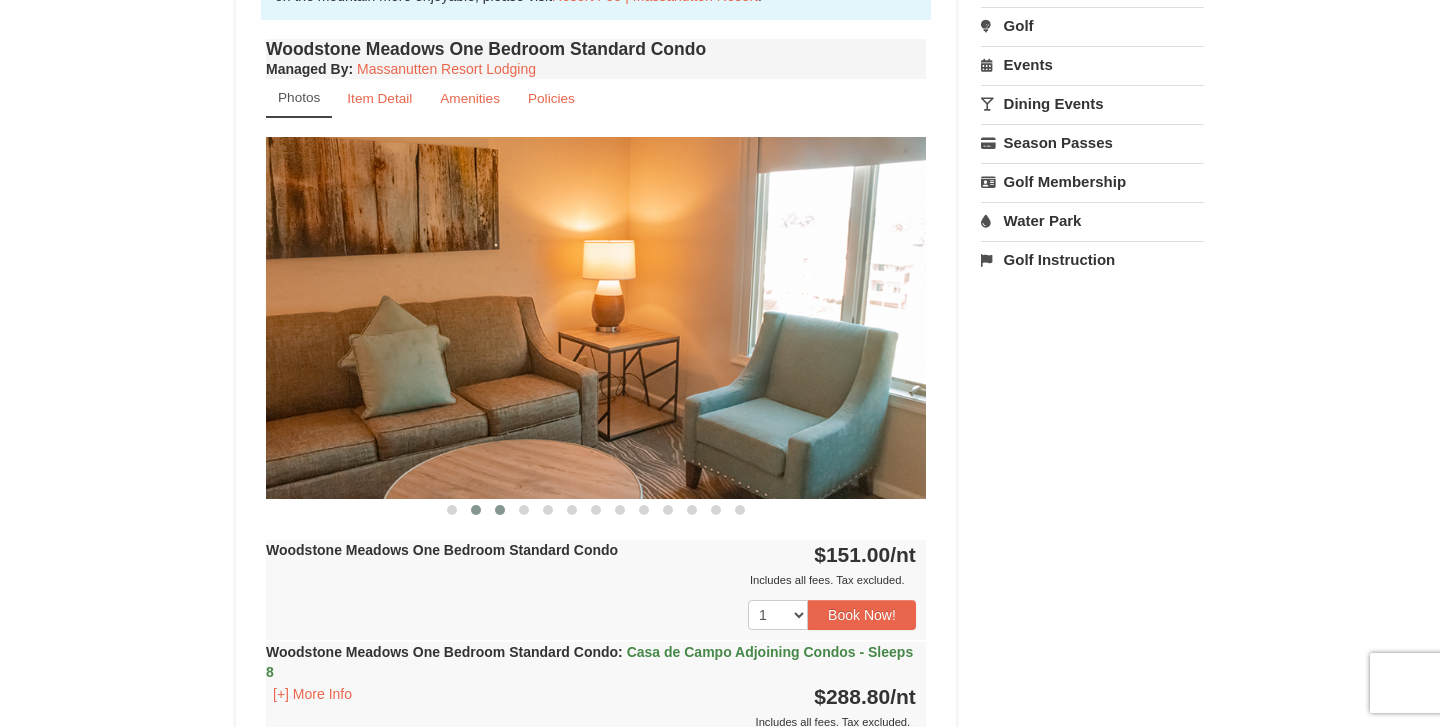 click at bounding box center (500, 510) 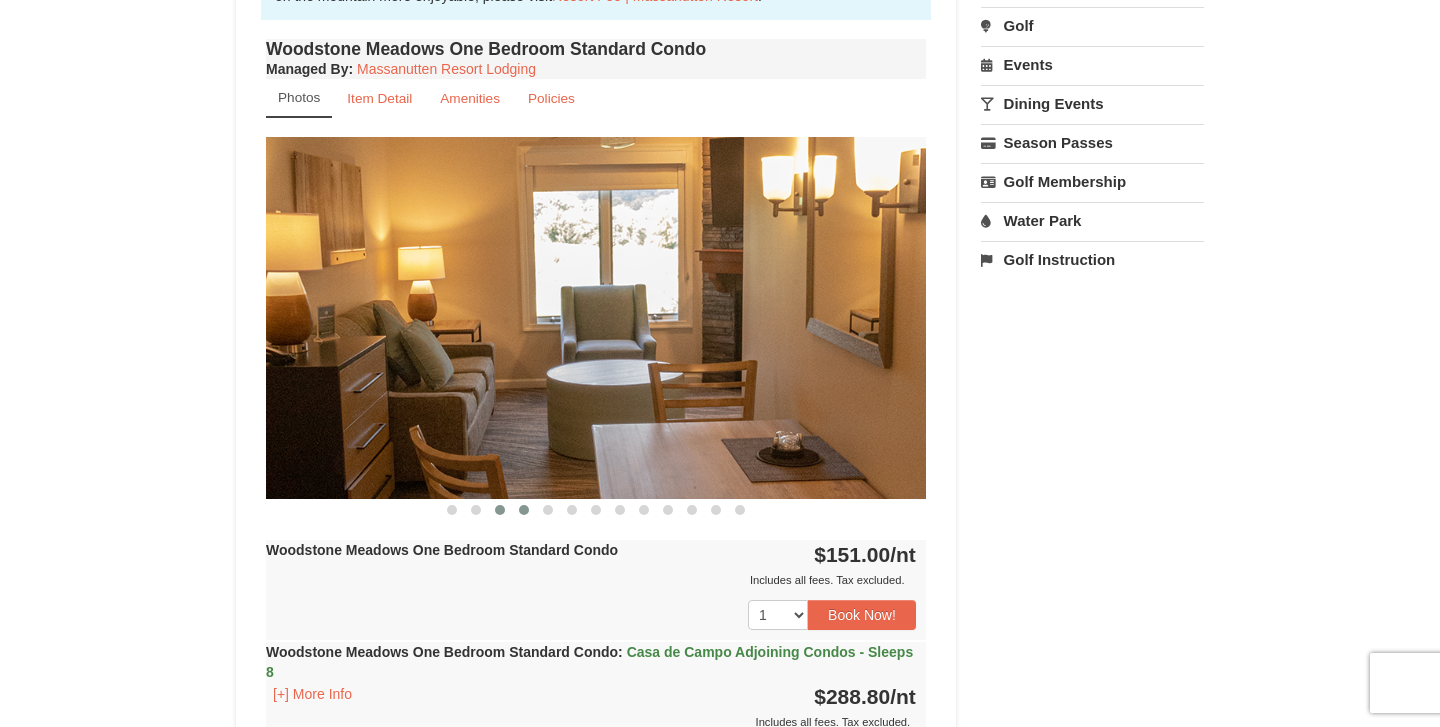 click at bounding box center (524, 510) 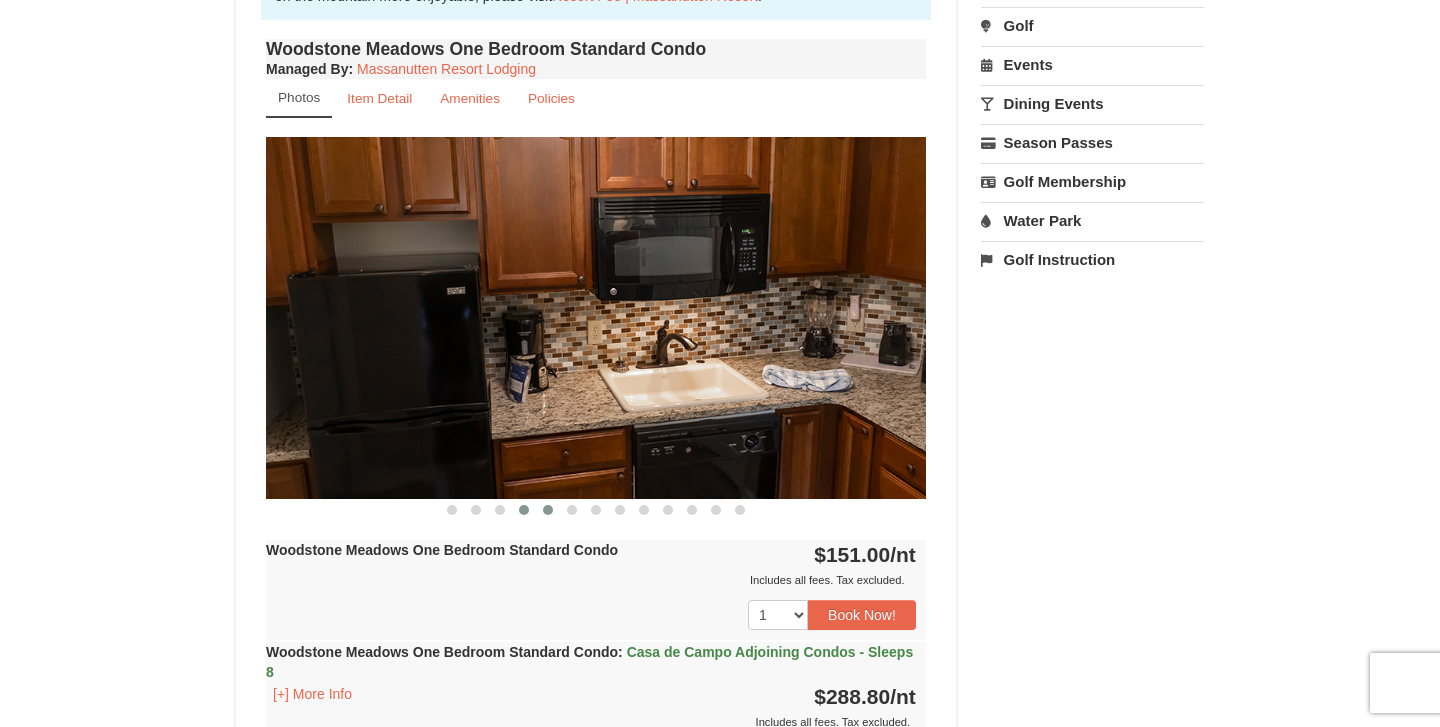 click at bounding box center [548, 510] 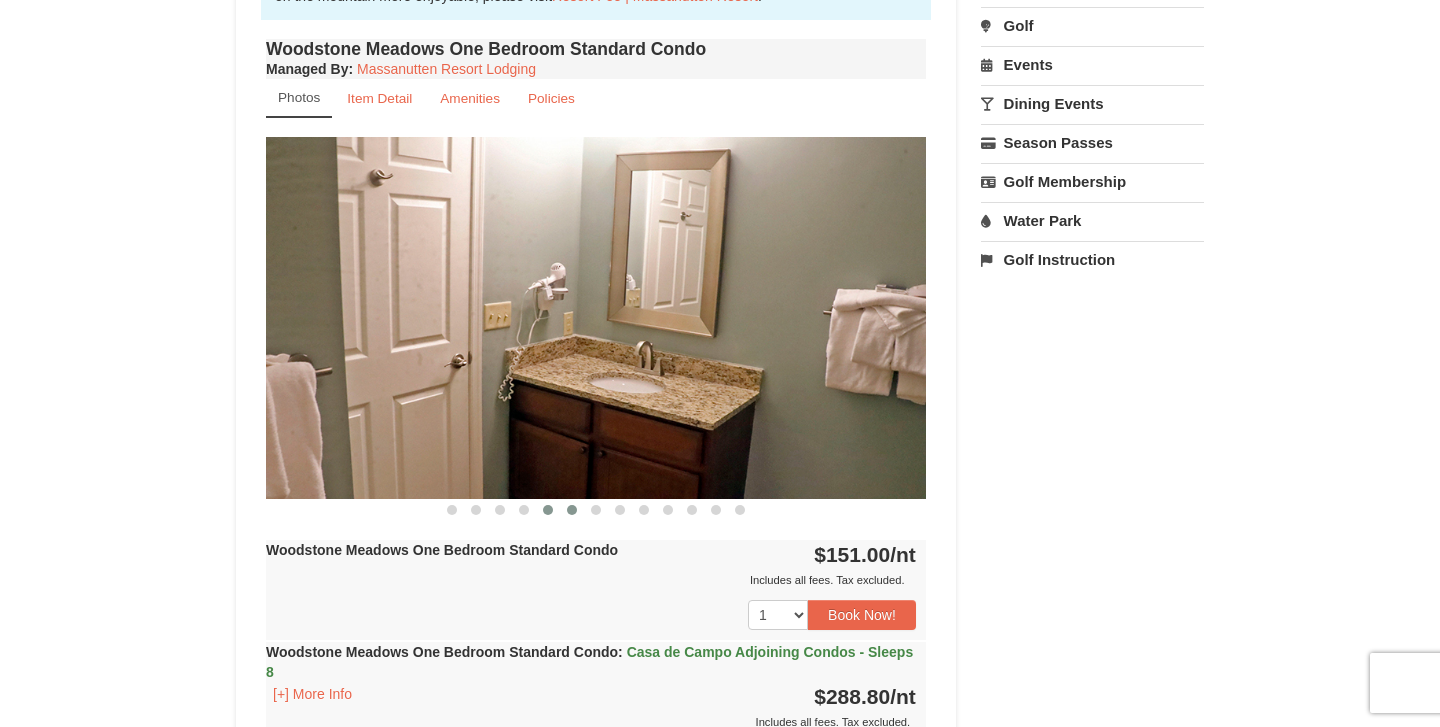 click at bounding box center [572, 510] 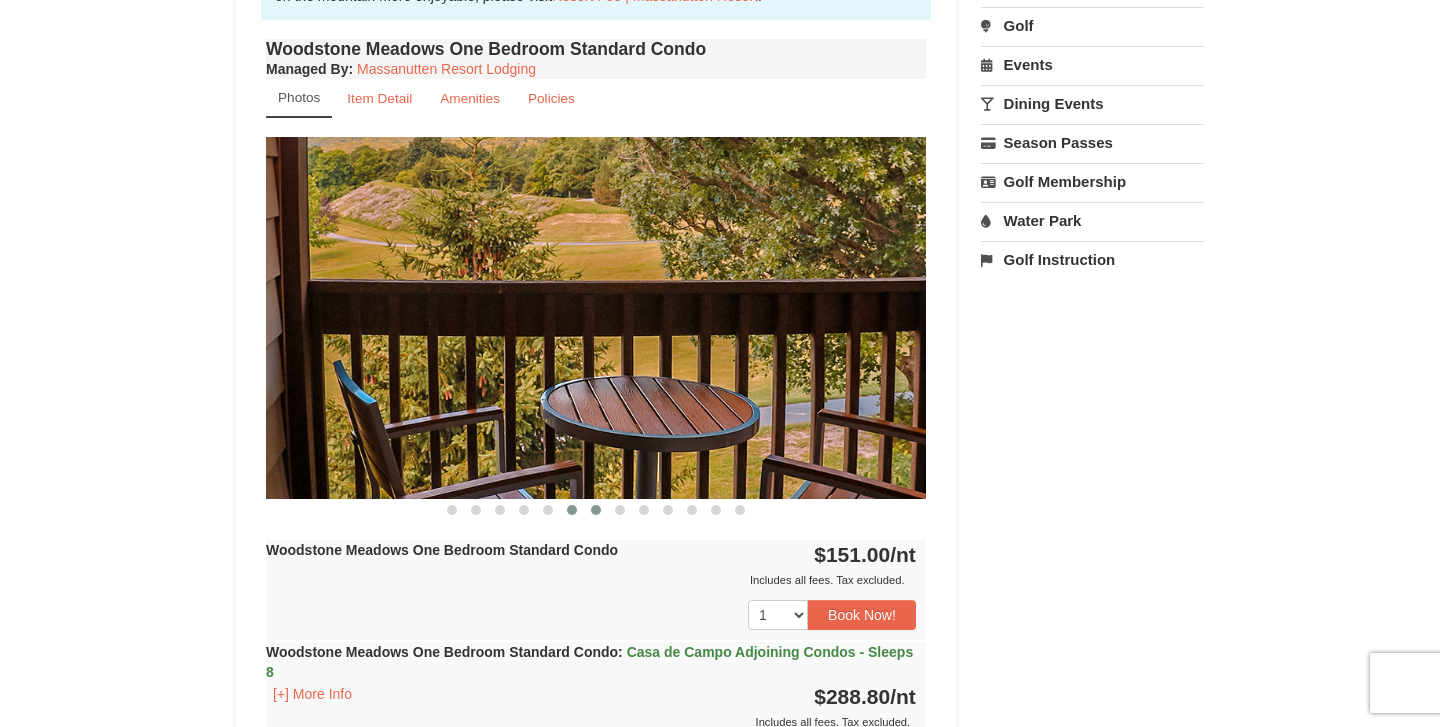 click at bounding box center [596, 510] 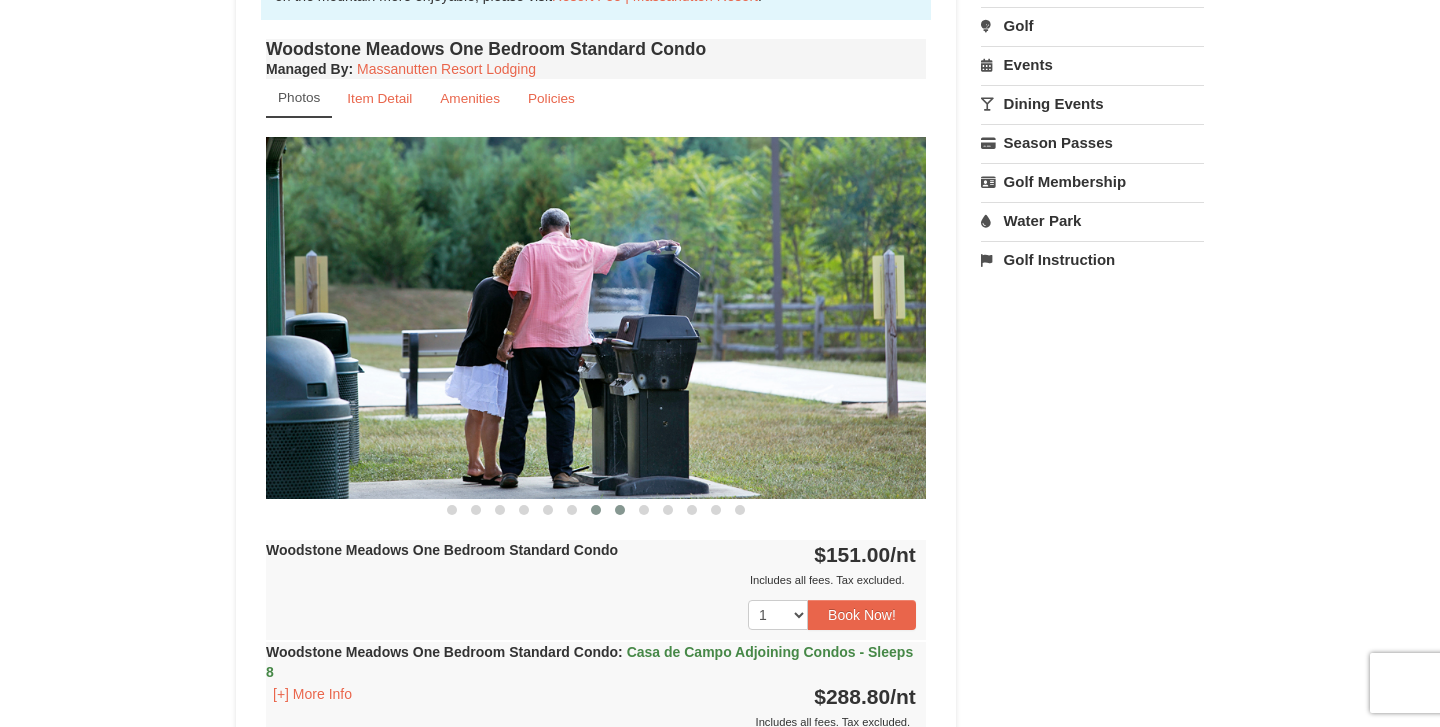 click at bounding box center (620, 510) 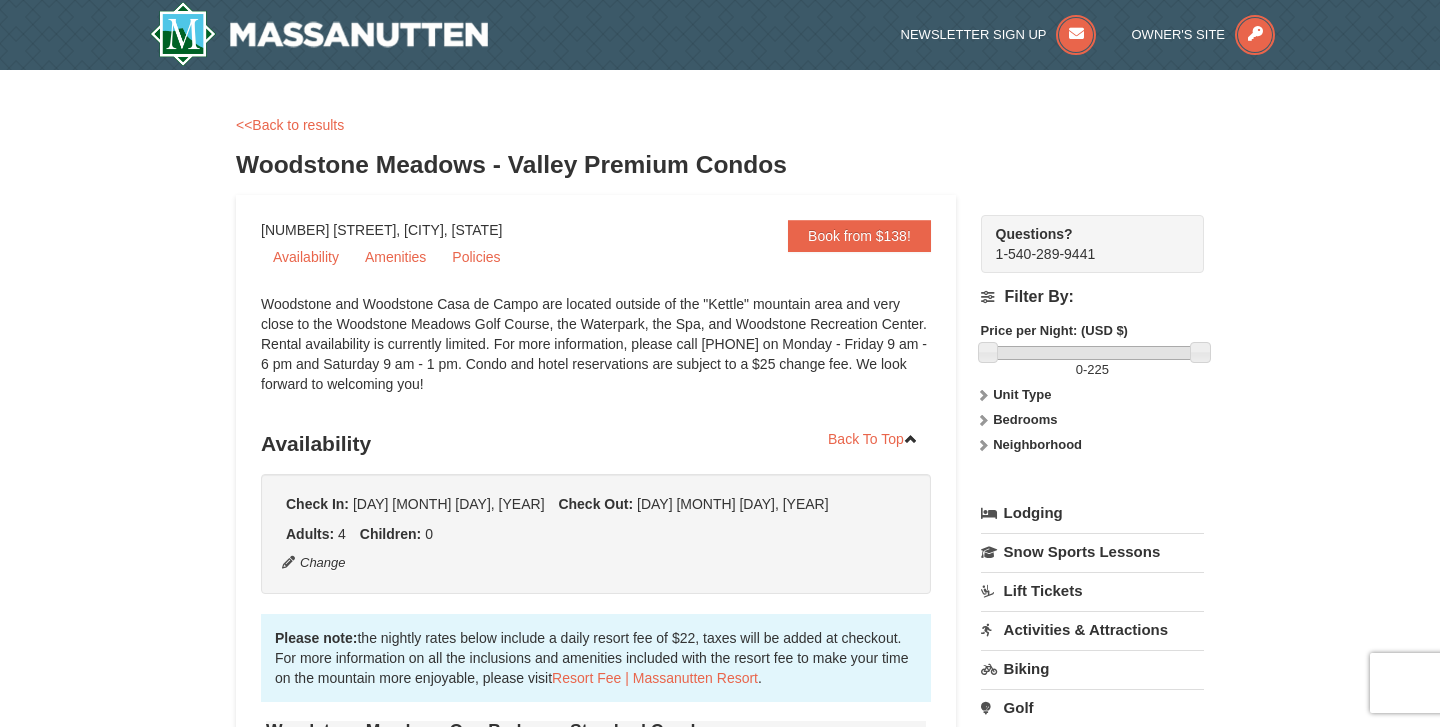 scroll, scrollTop: 0, scrollLeft: 0, axis: both 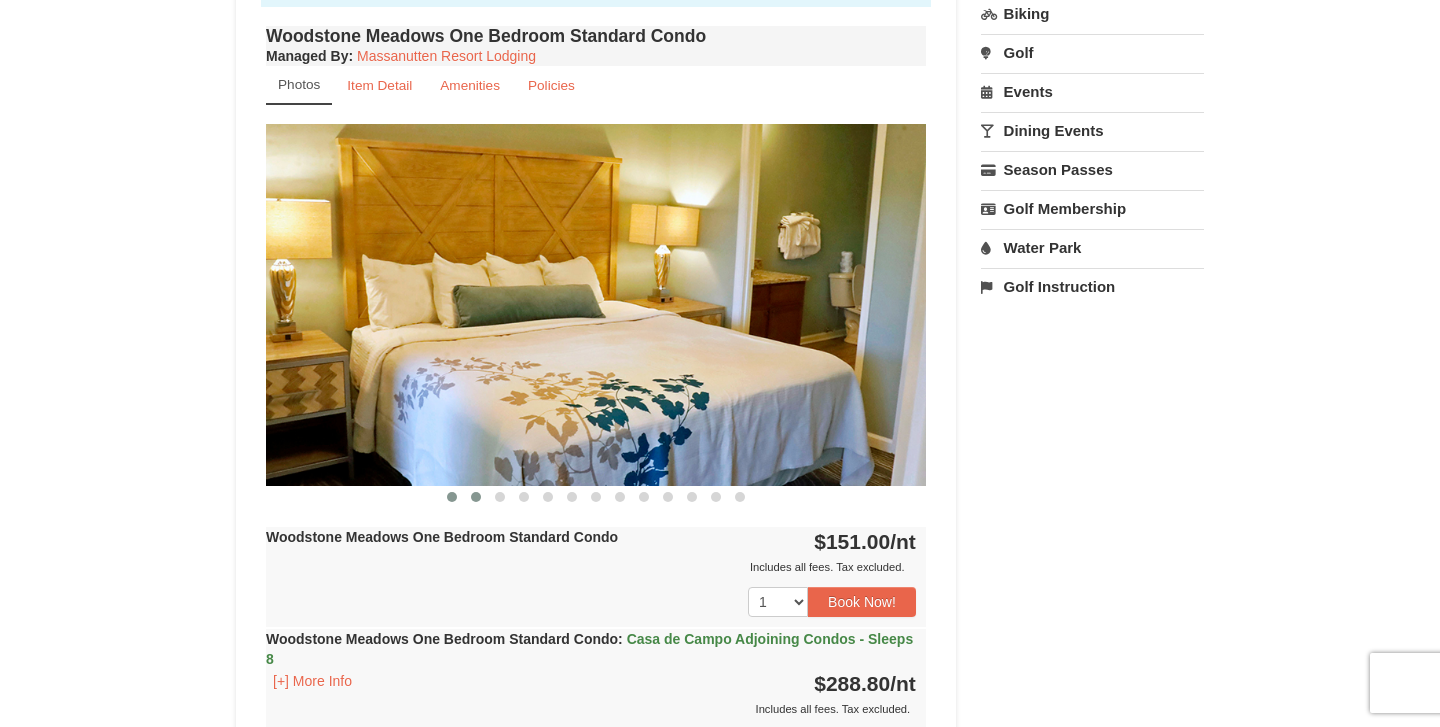 click at bounding box center (476, 497) 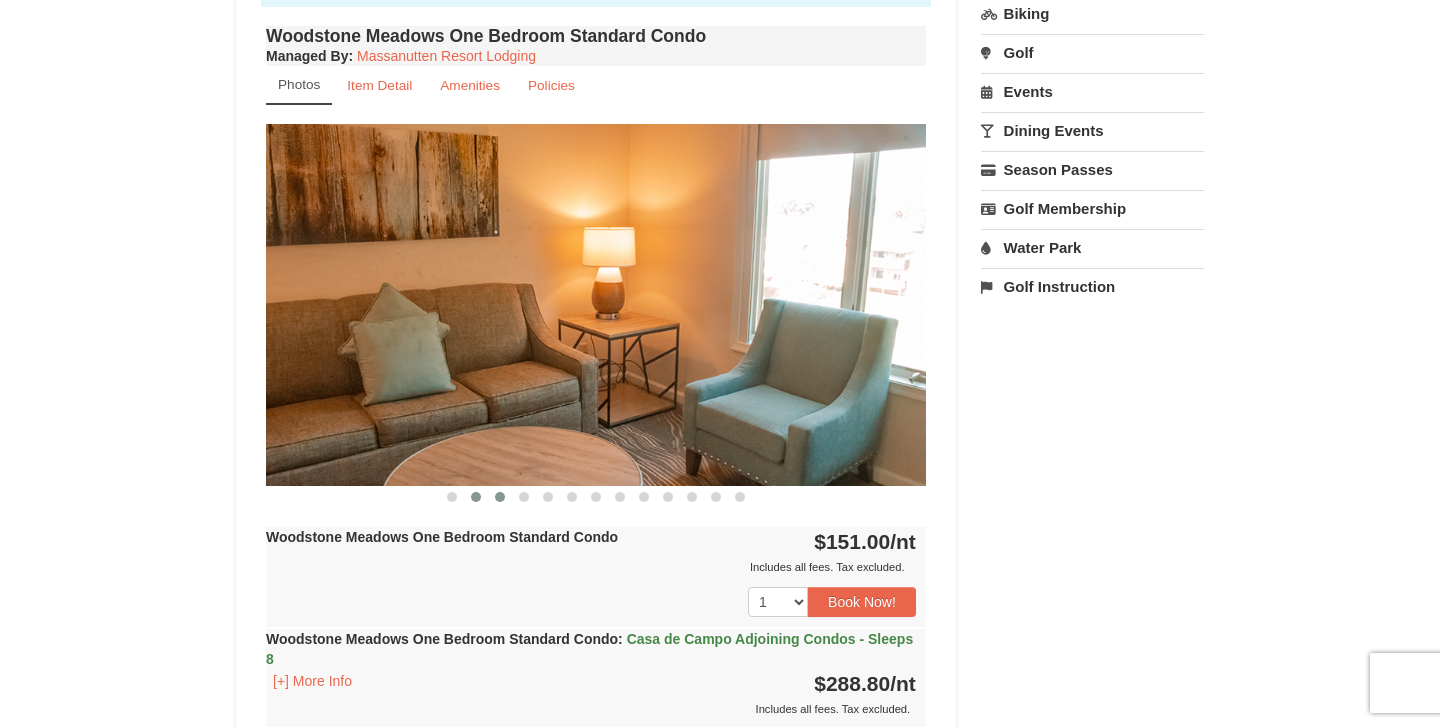 click at bounding box center [500, 497] 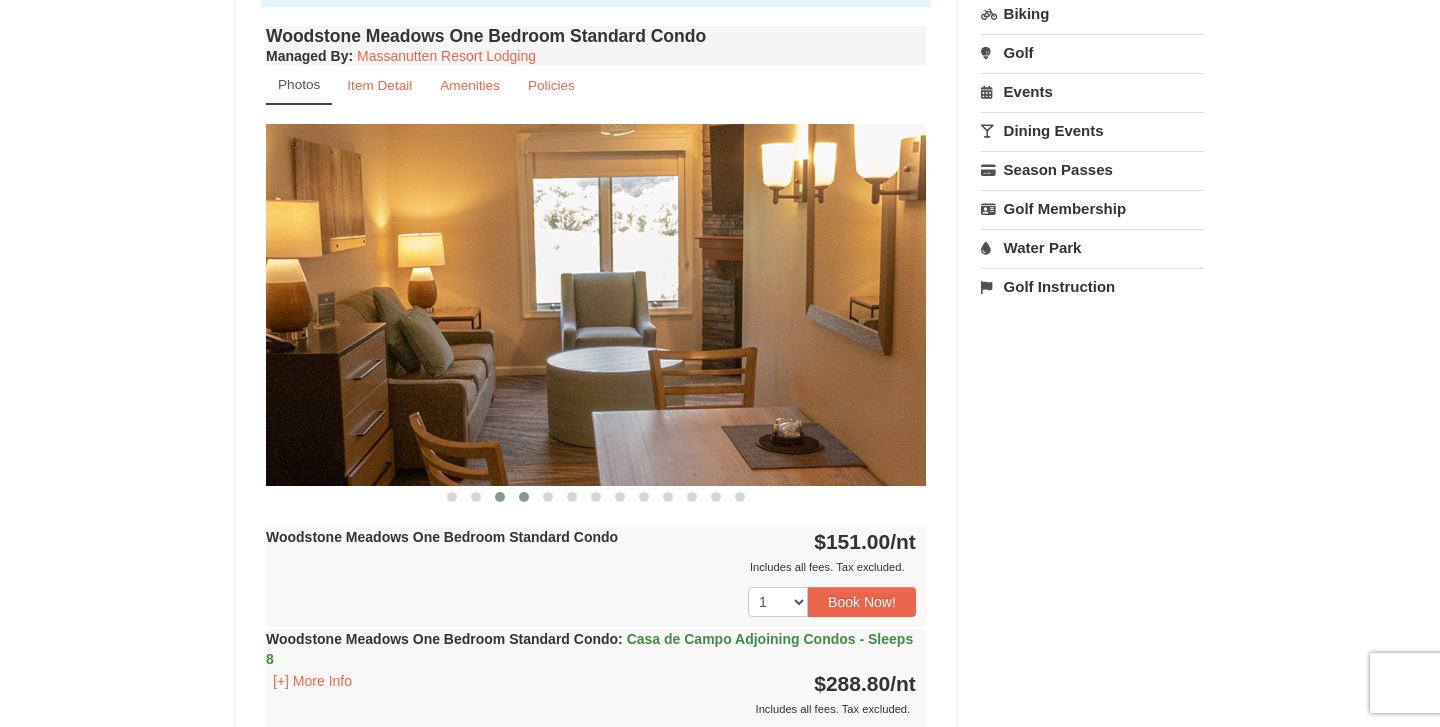 click at bounding box center (524, 497) 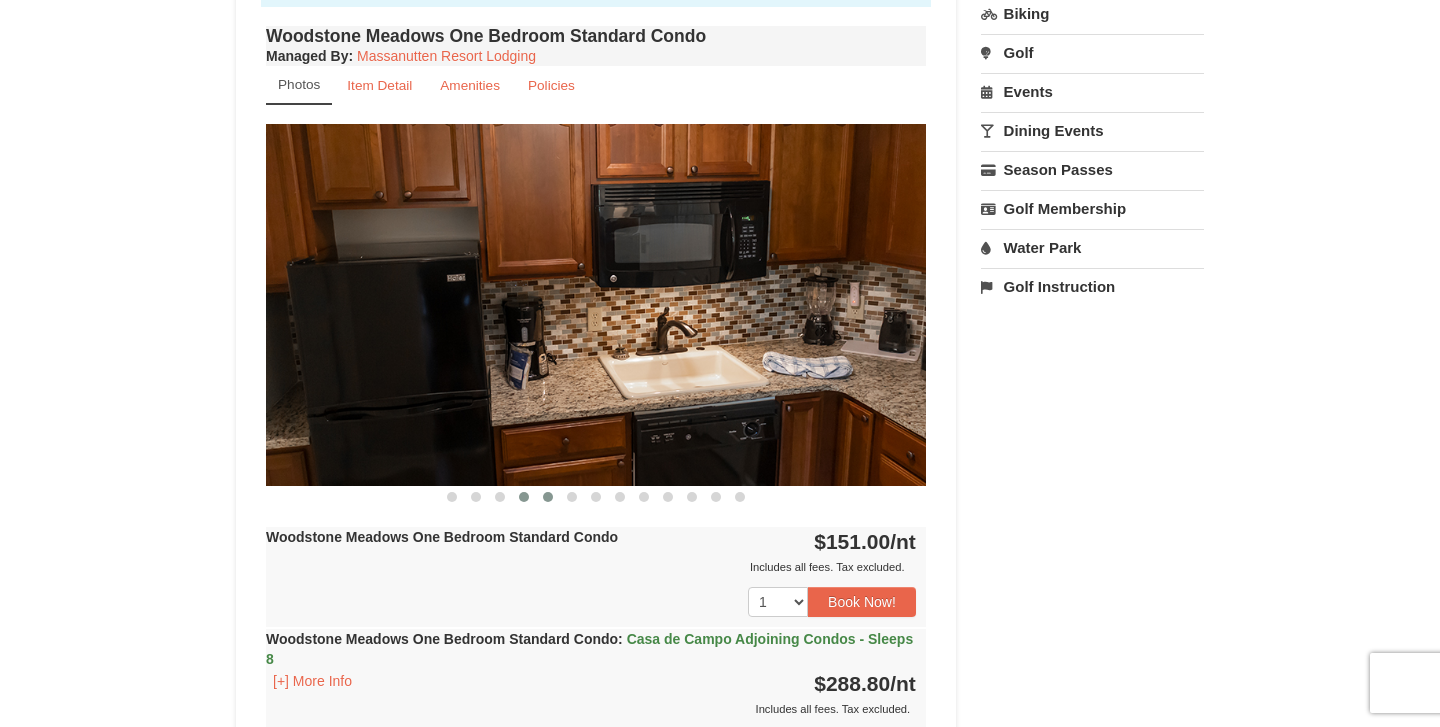 click at bounding box center [548, 497] 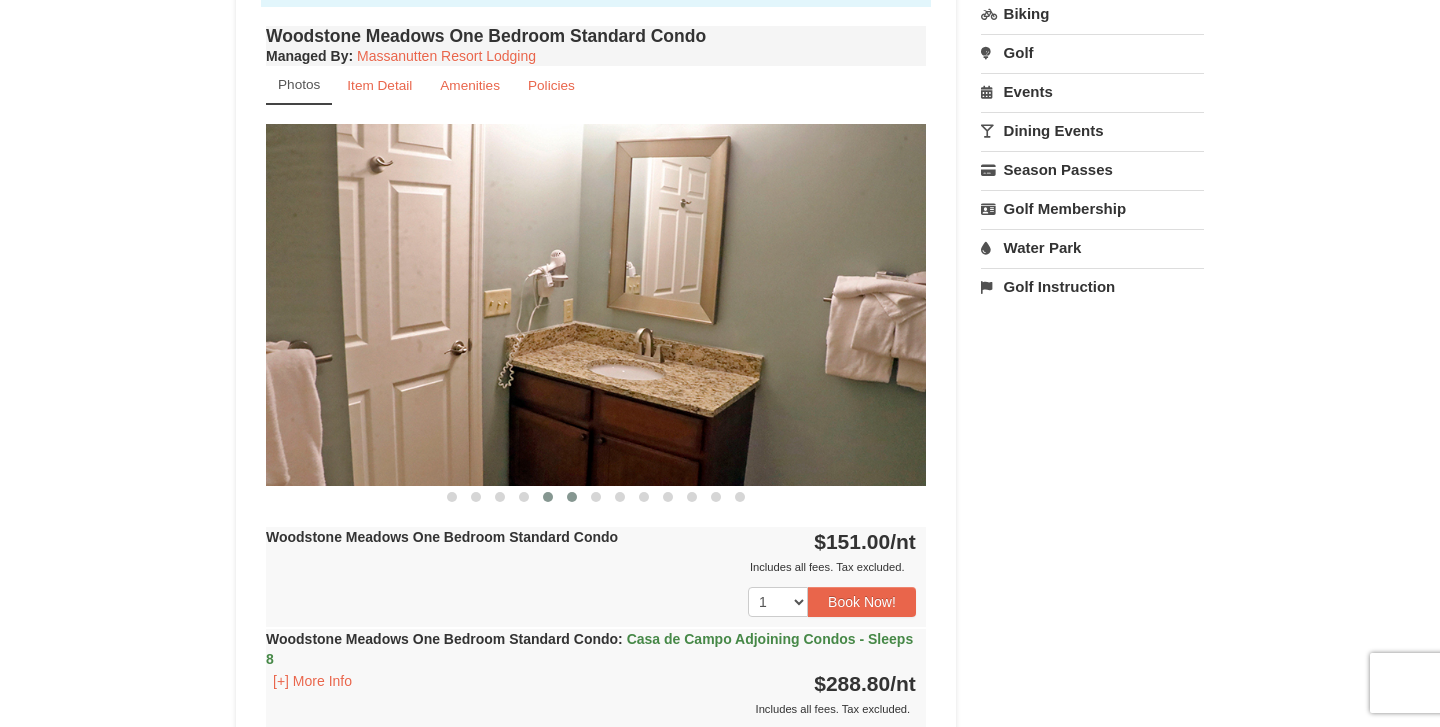click at bounding box center [572, 497] 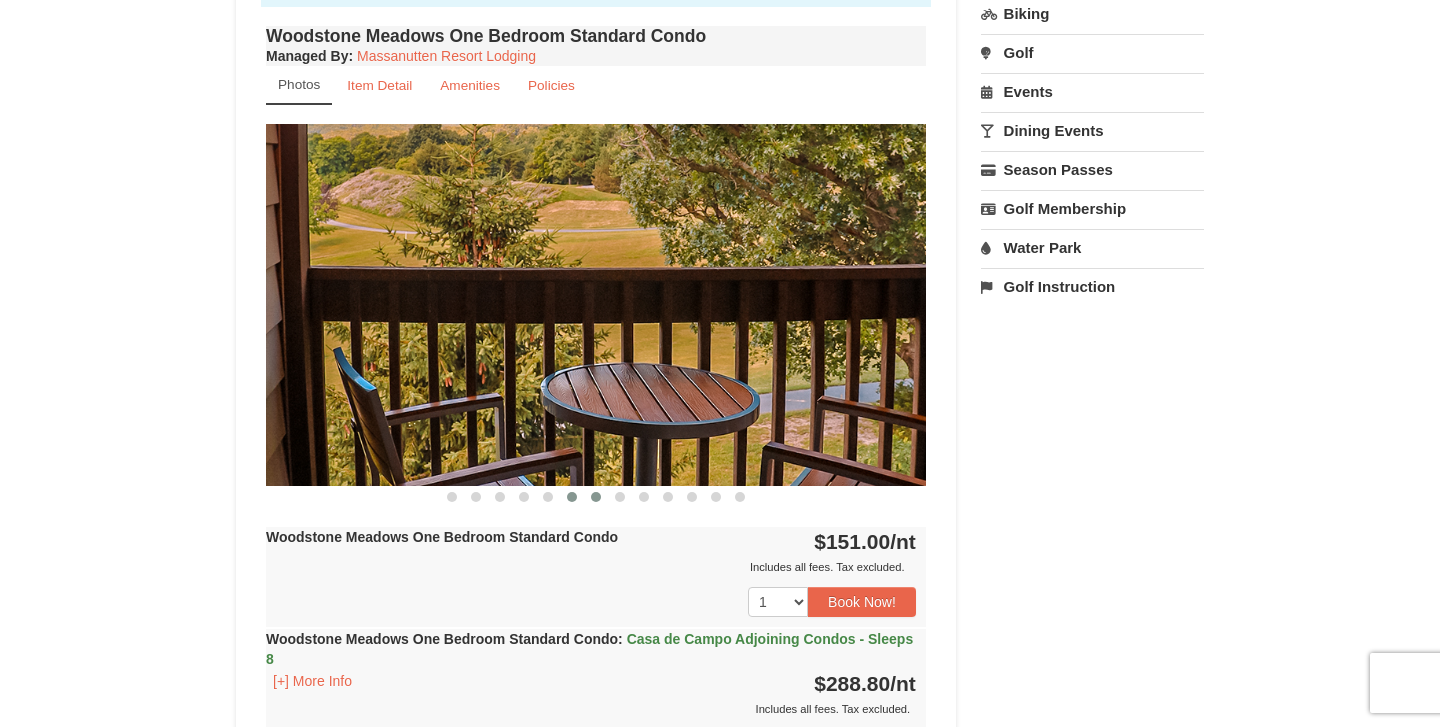 click at bounding box center [596, 497] 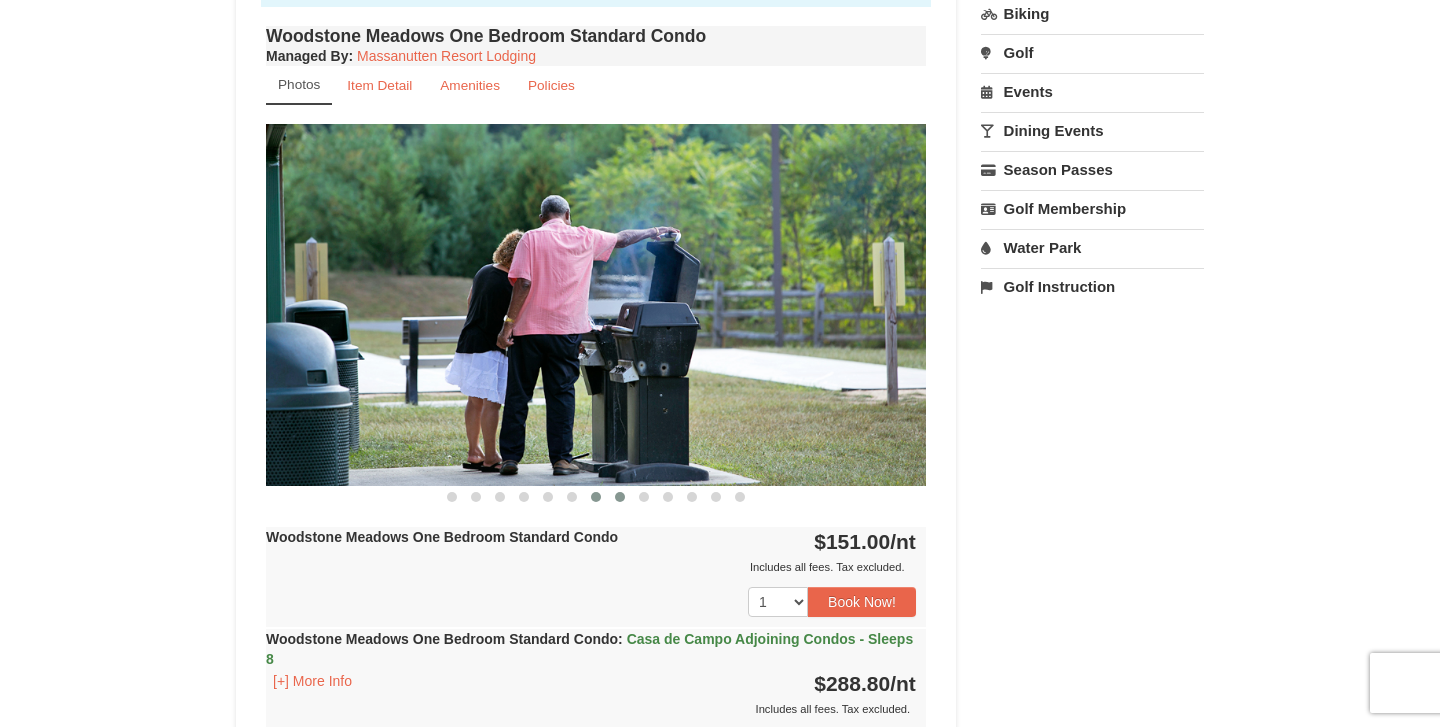 click at bounding box center [620, 497] 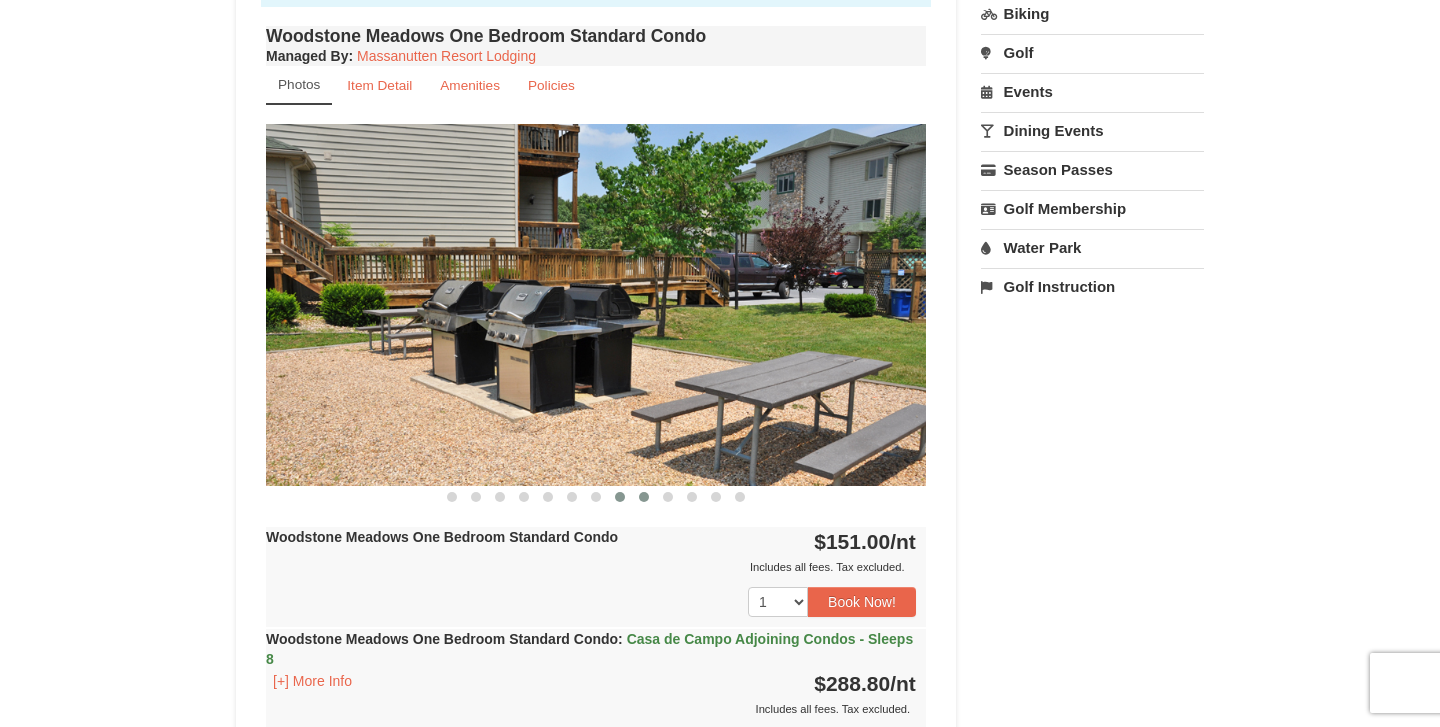 click at bounding box center [644, 497] 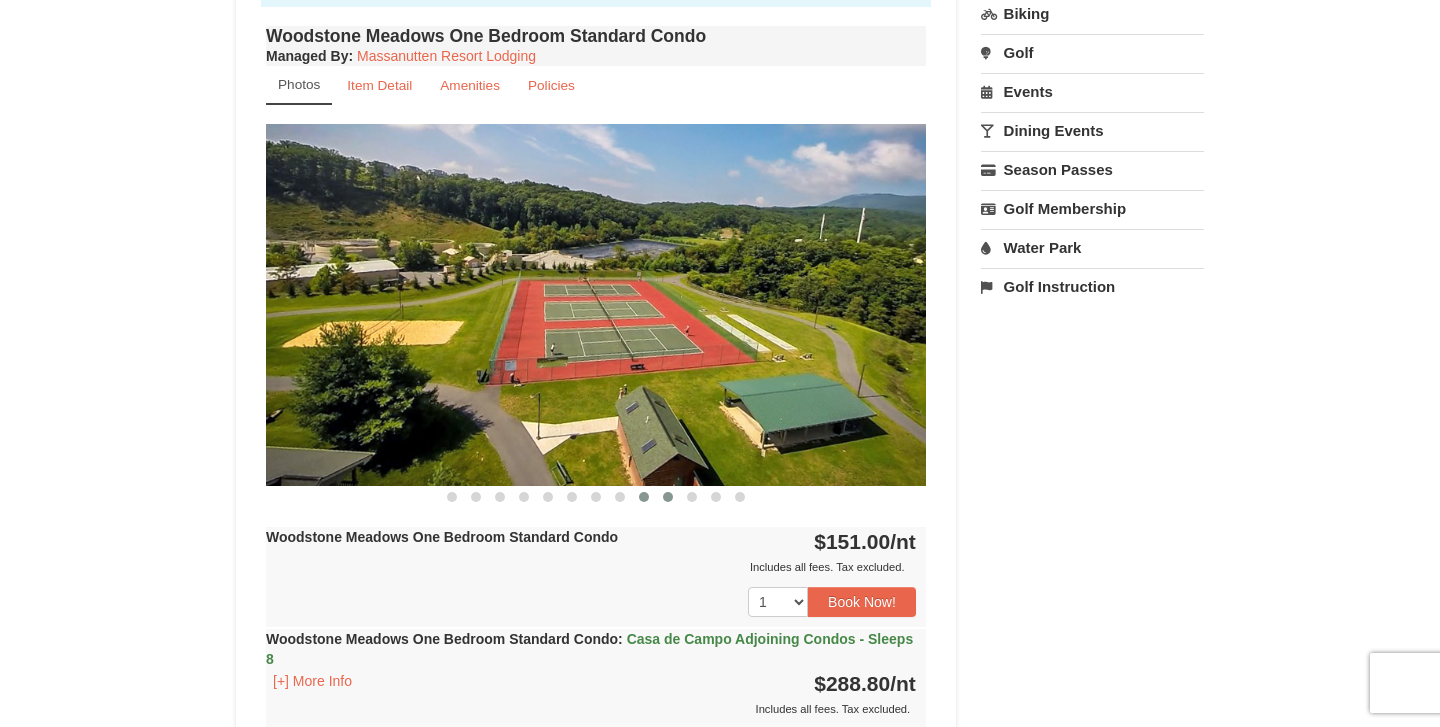 click at bounding box center [668, 497] 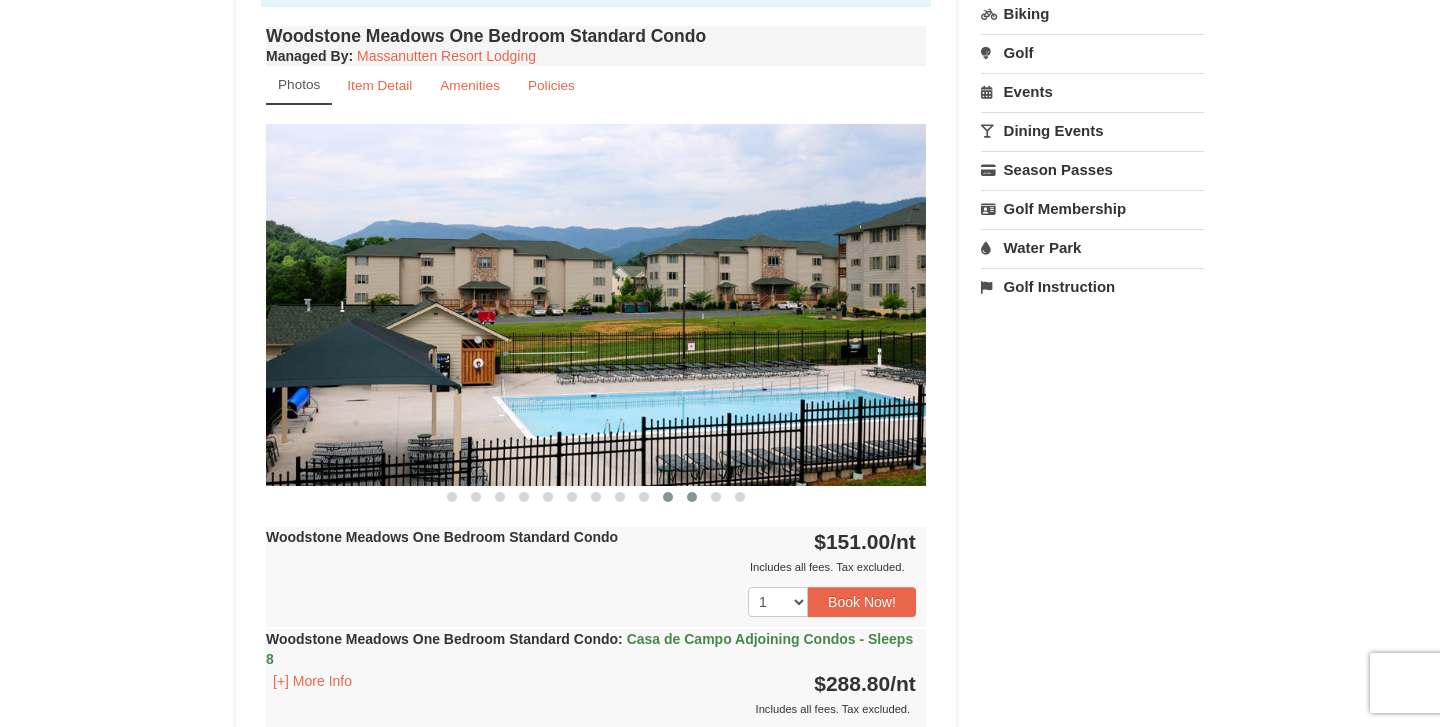 click at bounding box center [692, 497] 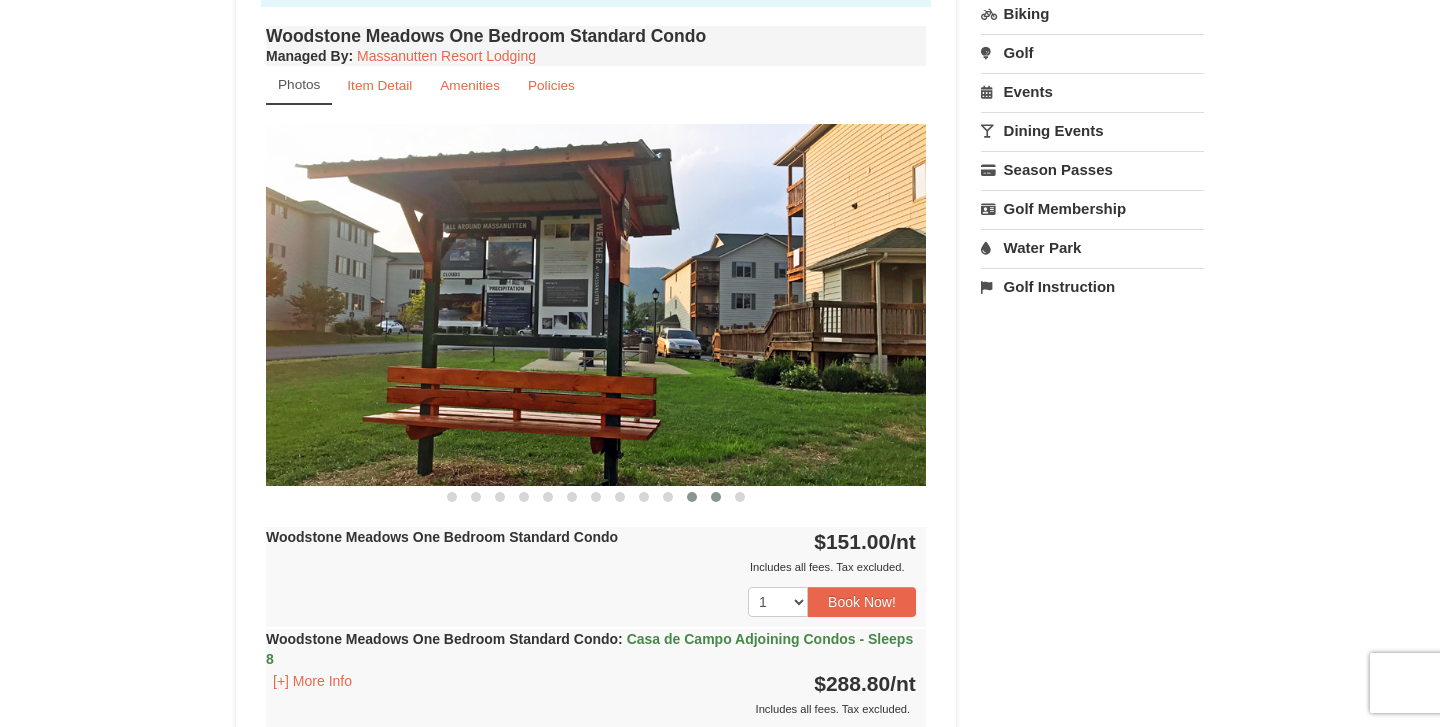 click at bounding box center [716, 497] 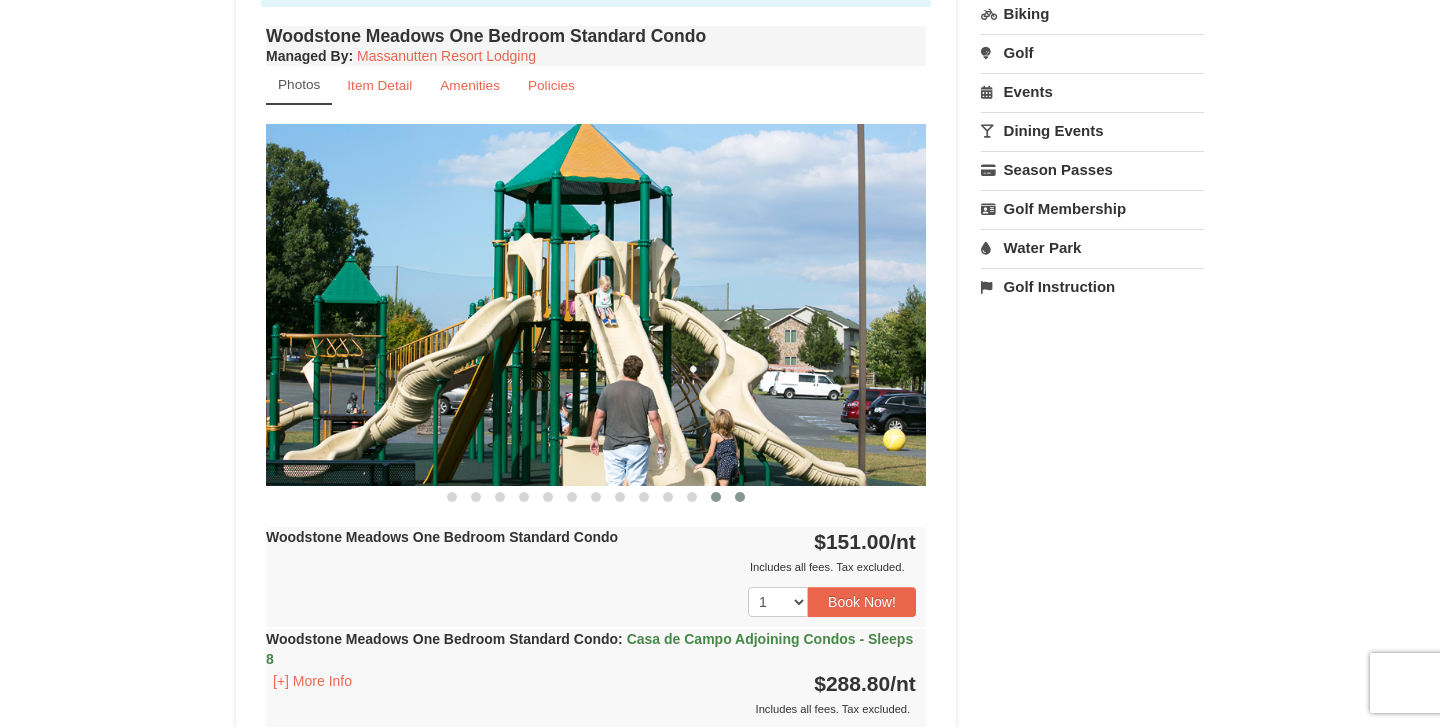 click at bounding box center (740, 497) 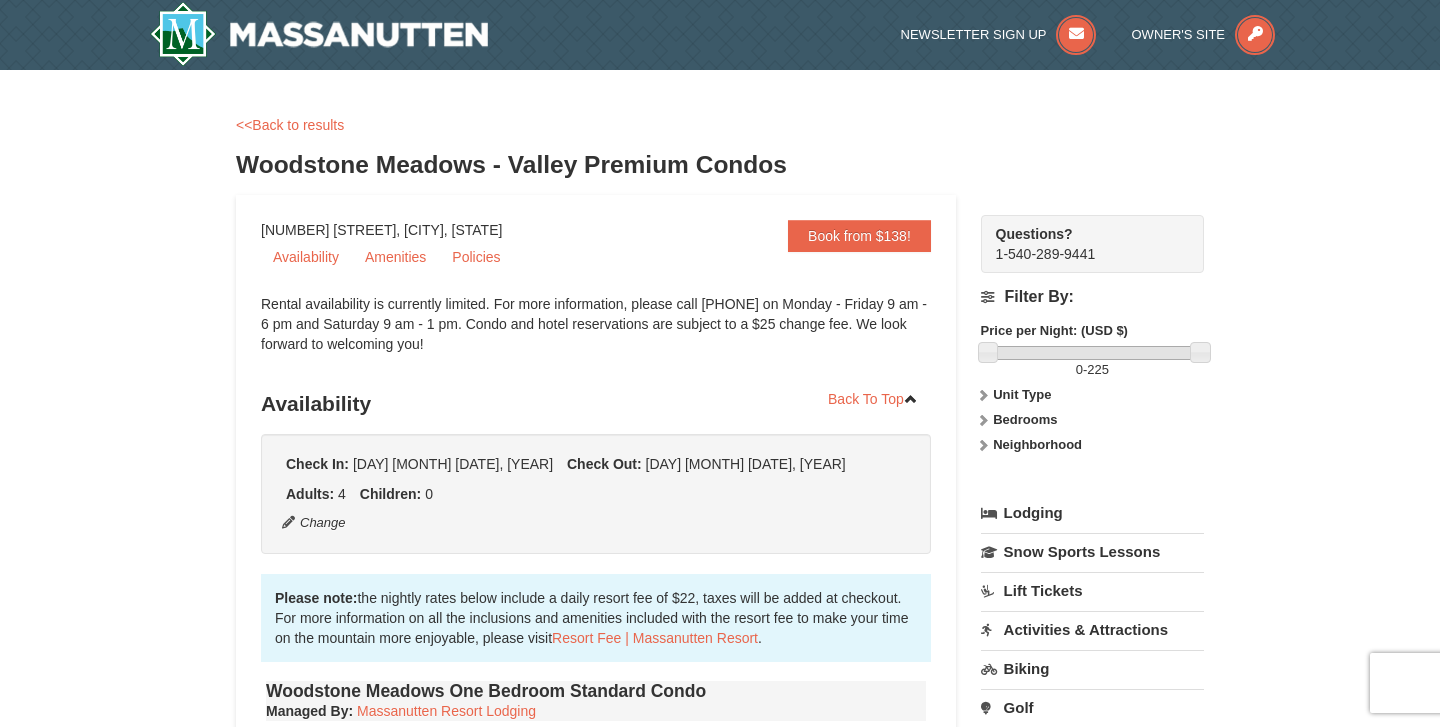 scroll, scrollTop: 0, scrollLeft: 0, axis: both 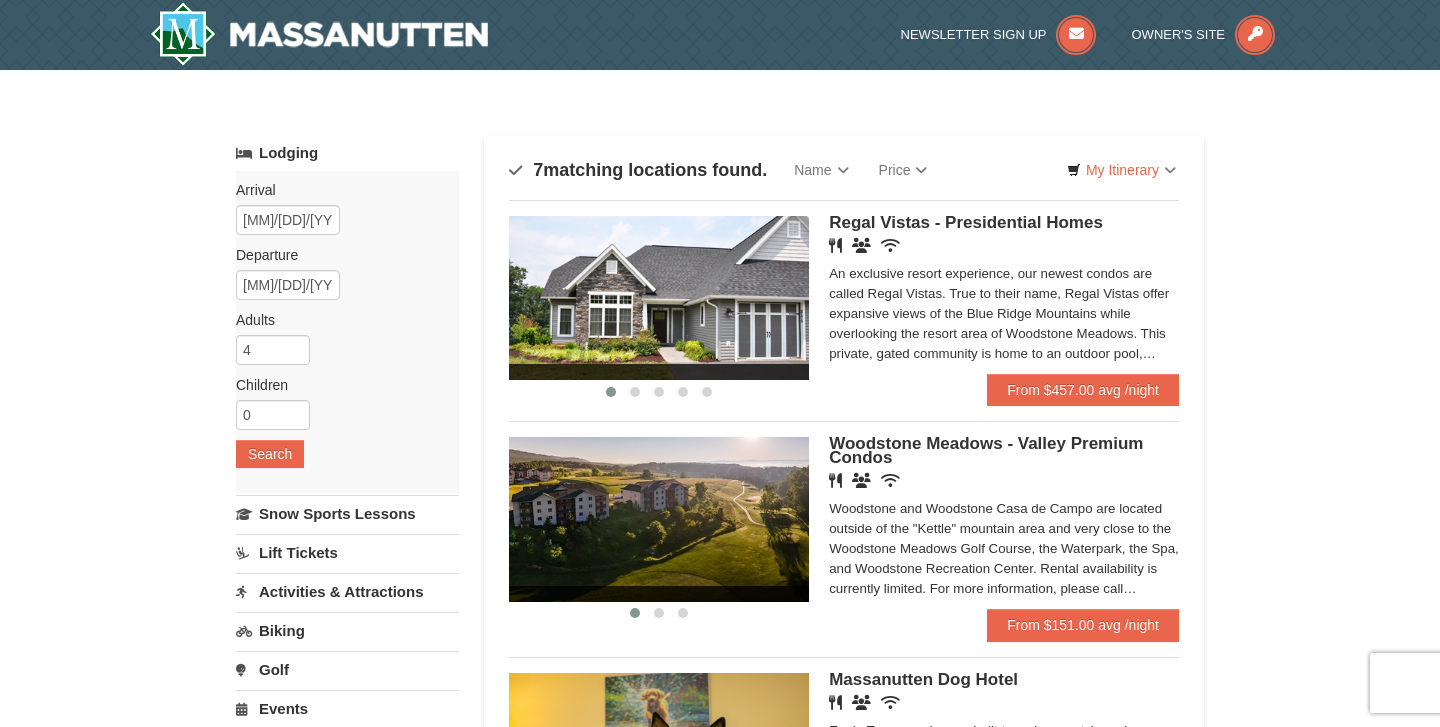 click at bounding box center (659, 298) 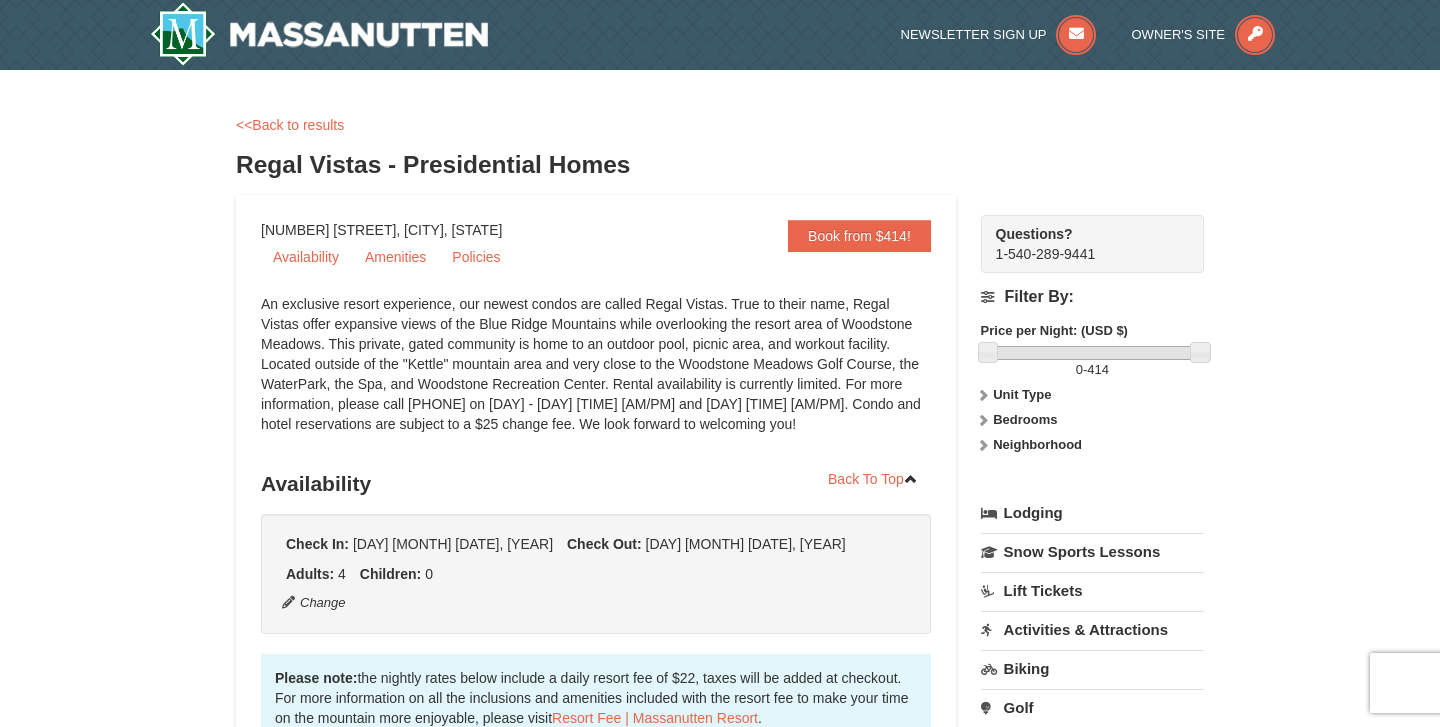 scroll, scrollTop: 0, scrollLeft: 0, axis: both 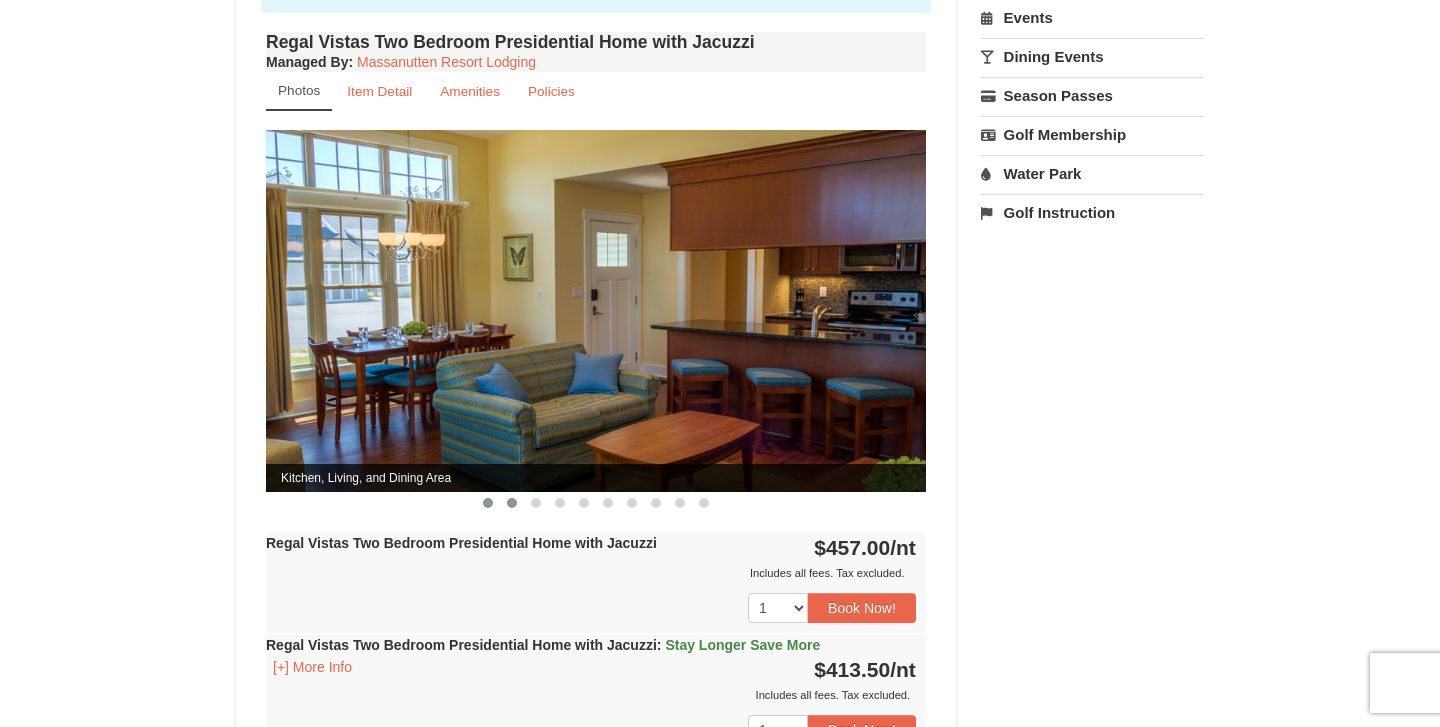 click at bounding box center (512, 503) 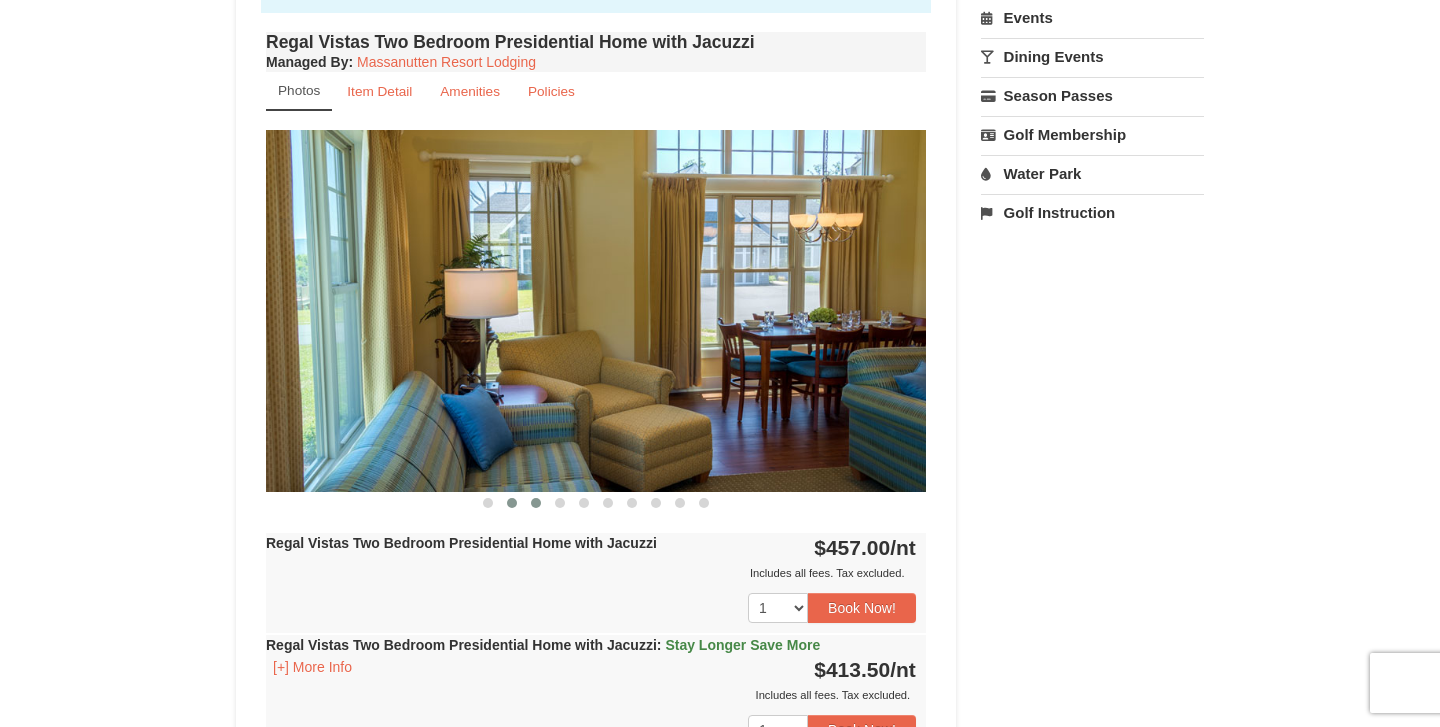 click at bounding box center (536, 503) 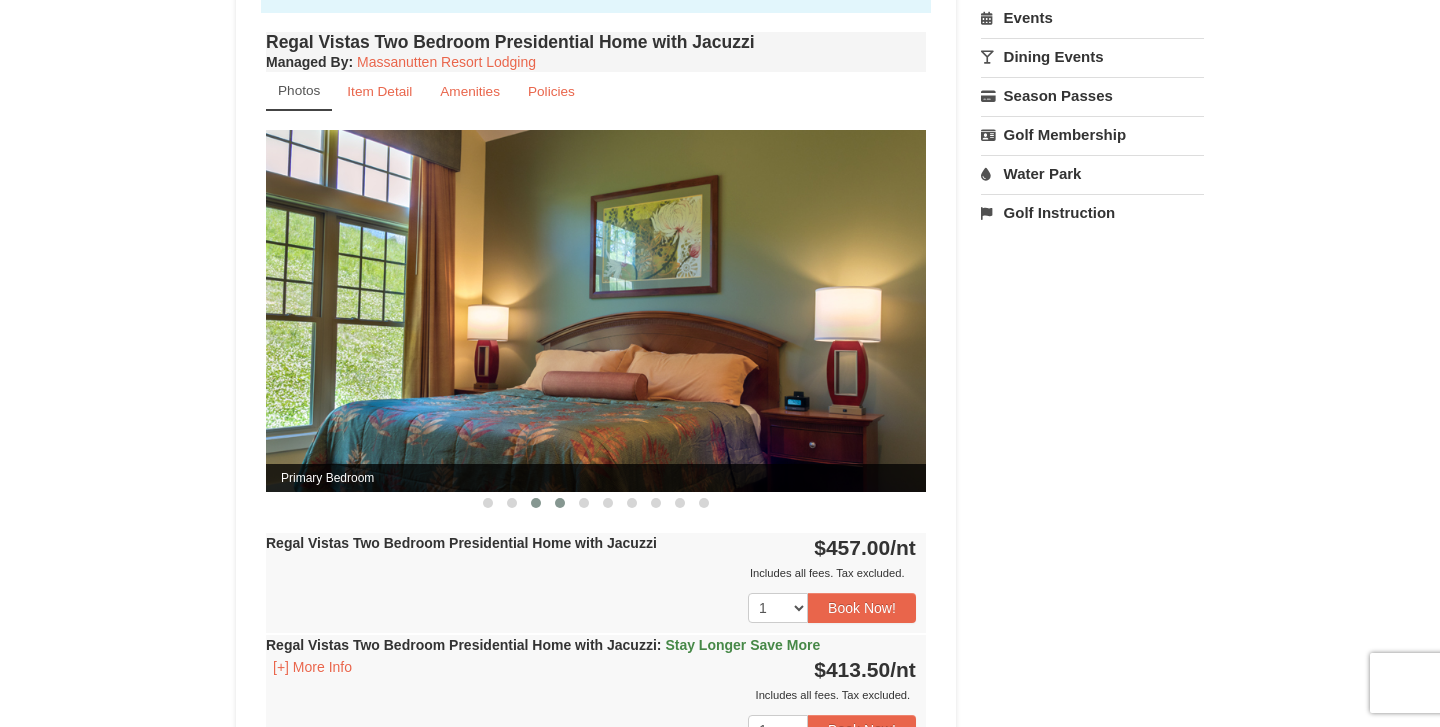 click at bounding box center [560, 503] 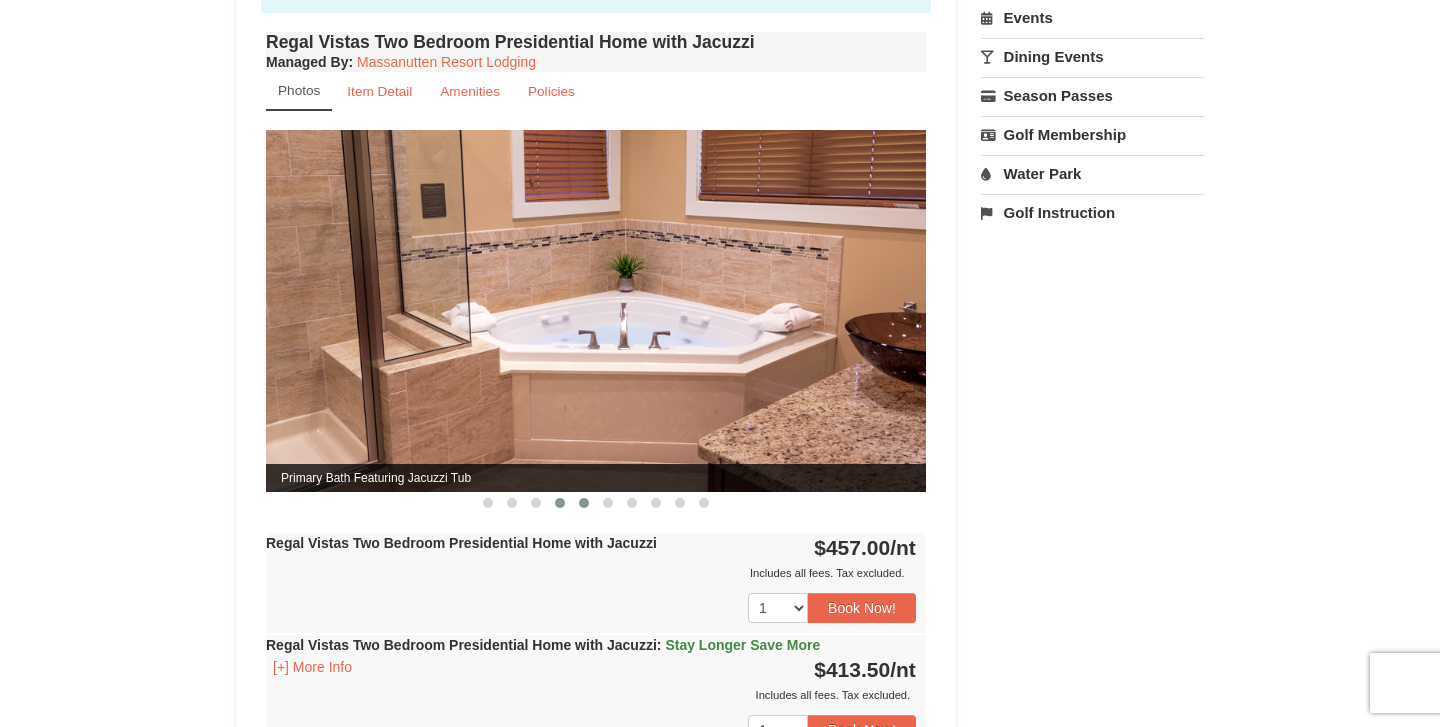 click at bounding box center (584, 503) 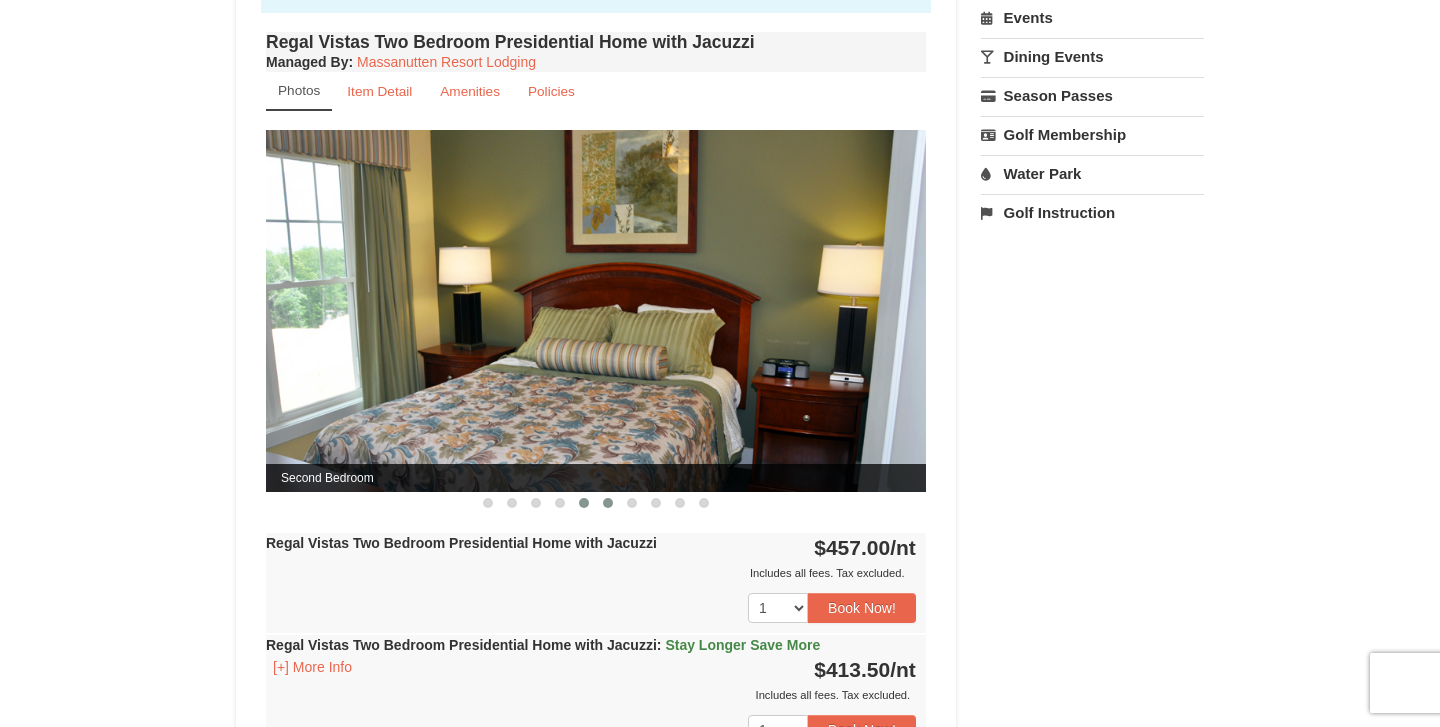click at bounding box center [608, 503] 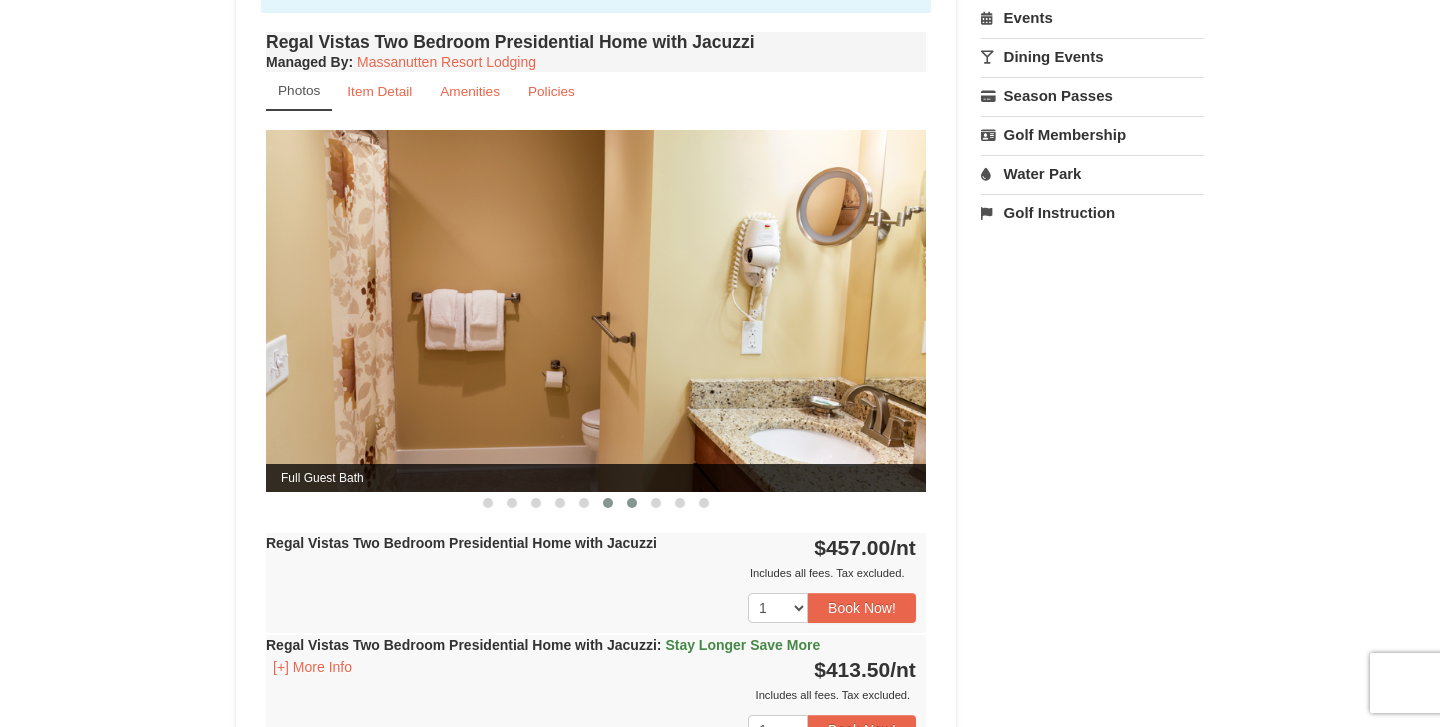 click at bounding box center (632, 503) 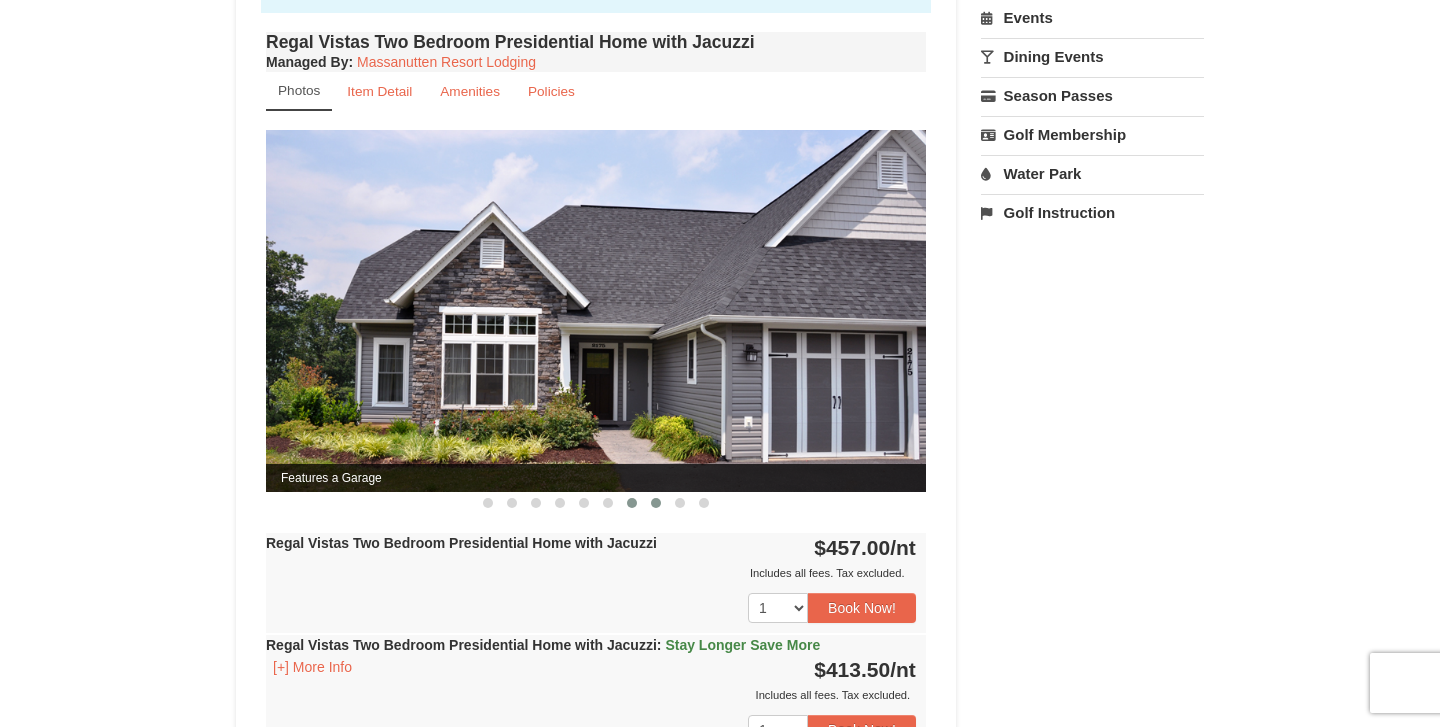 click at bounding box center (656, 503) 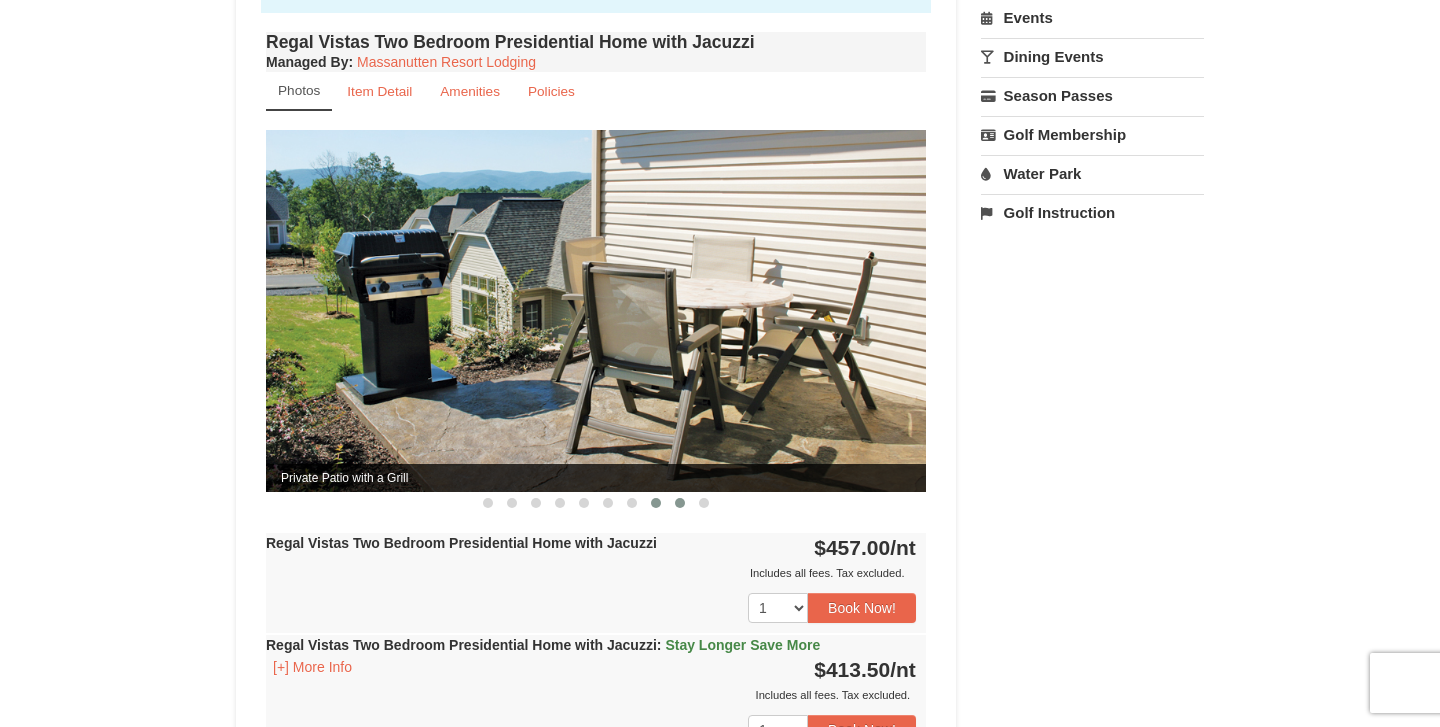 click at bounding box center [680, 503] 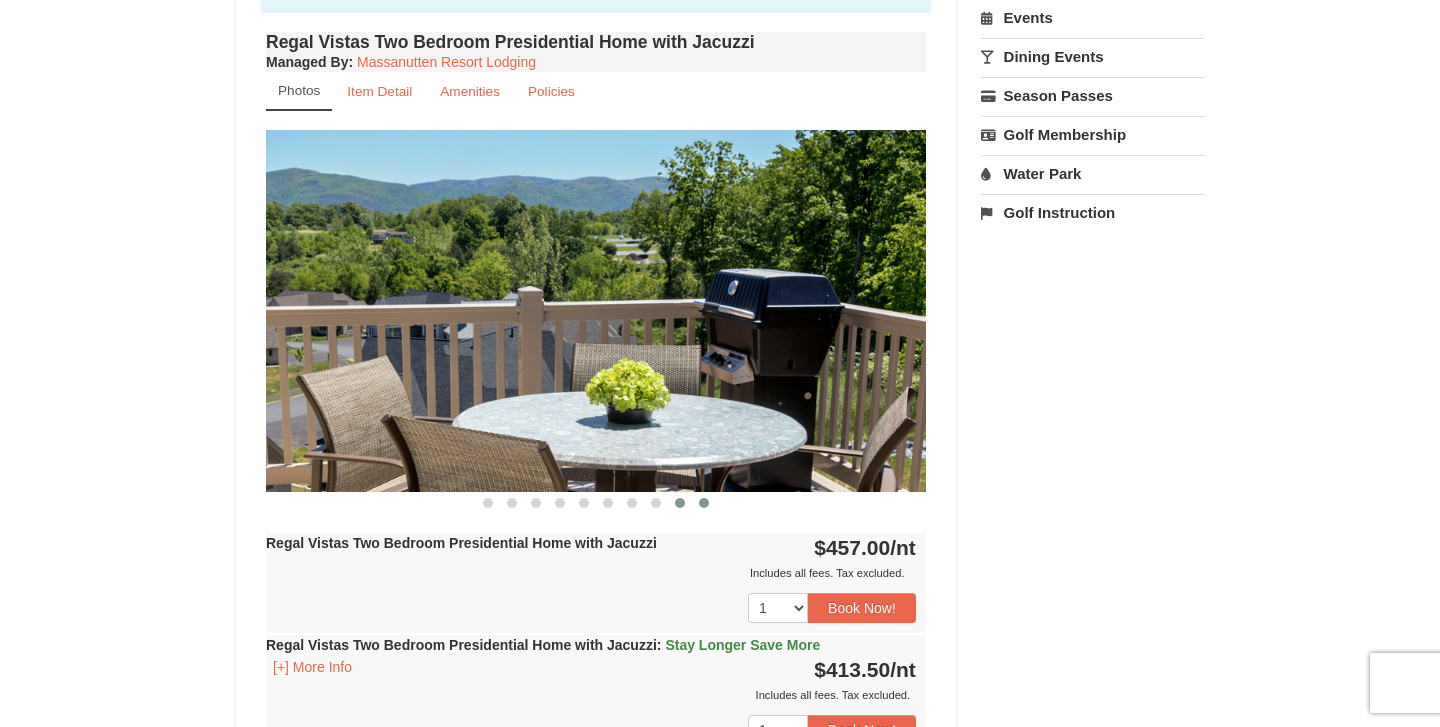 click at bounding box center (704, 503) 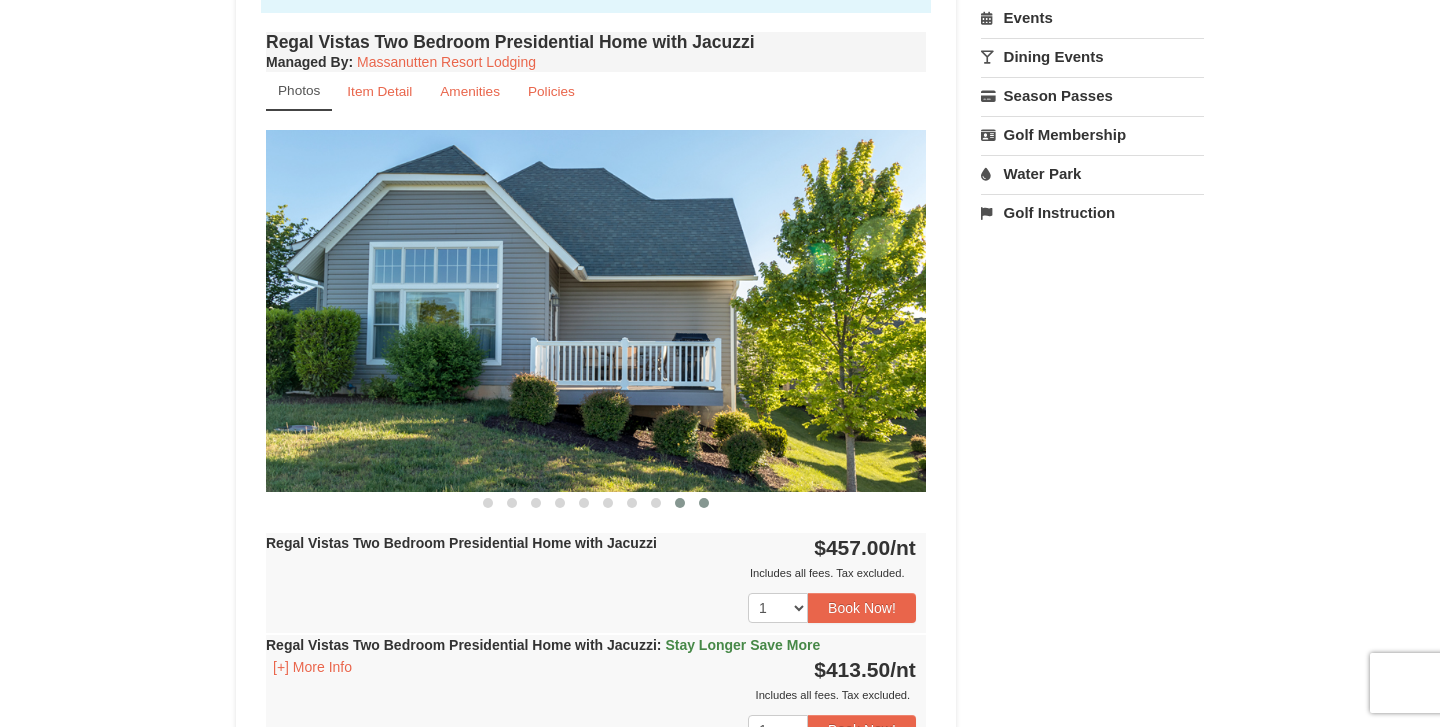 click at bounding box center (680, 503) 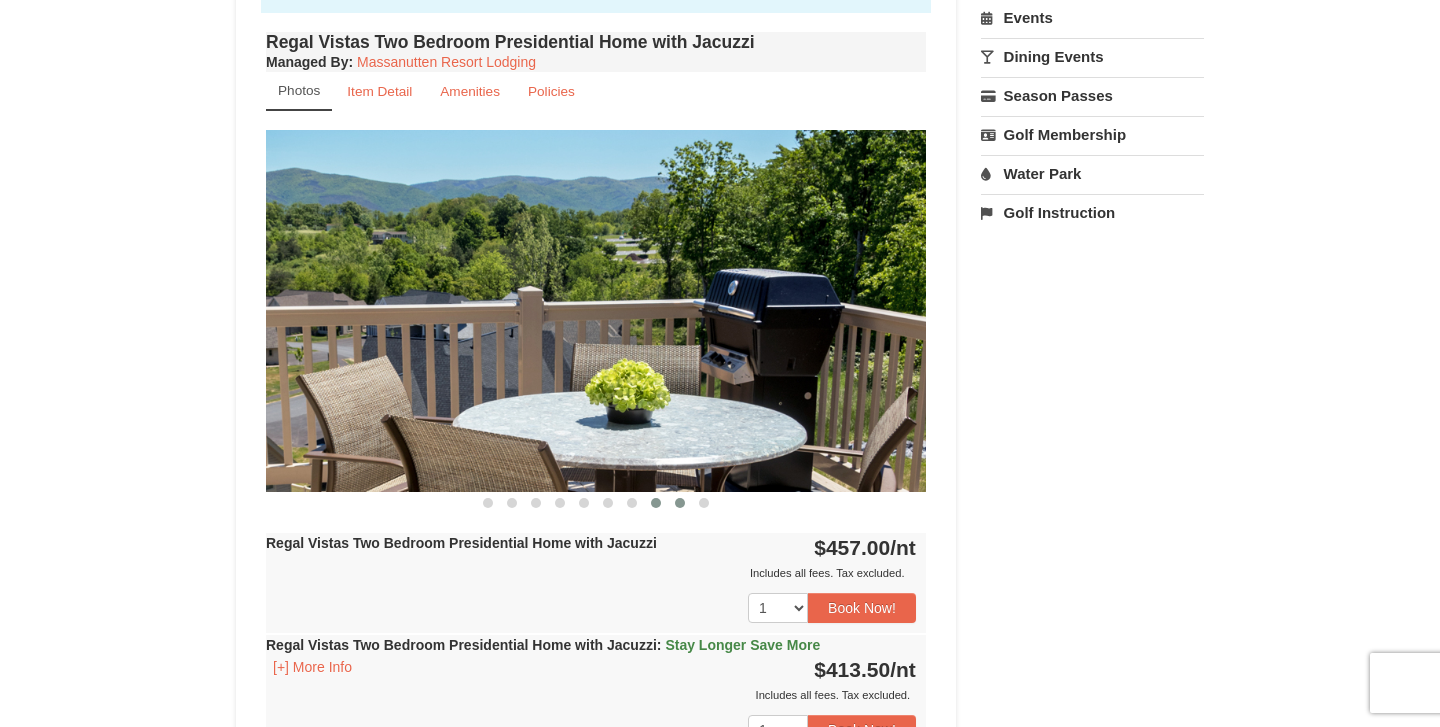 click at bounding box center (656, 503) 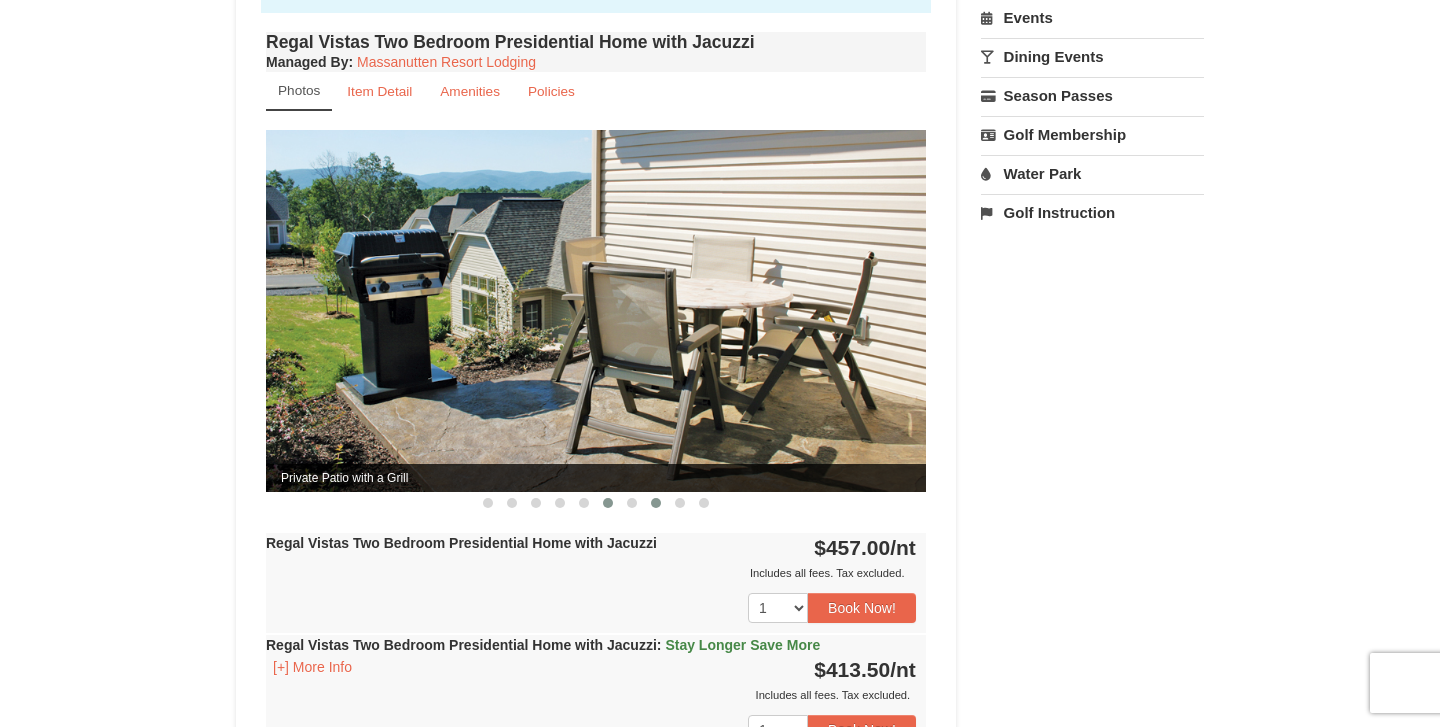 click at bounding box center (608, 503) 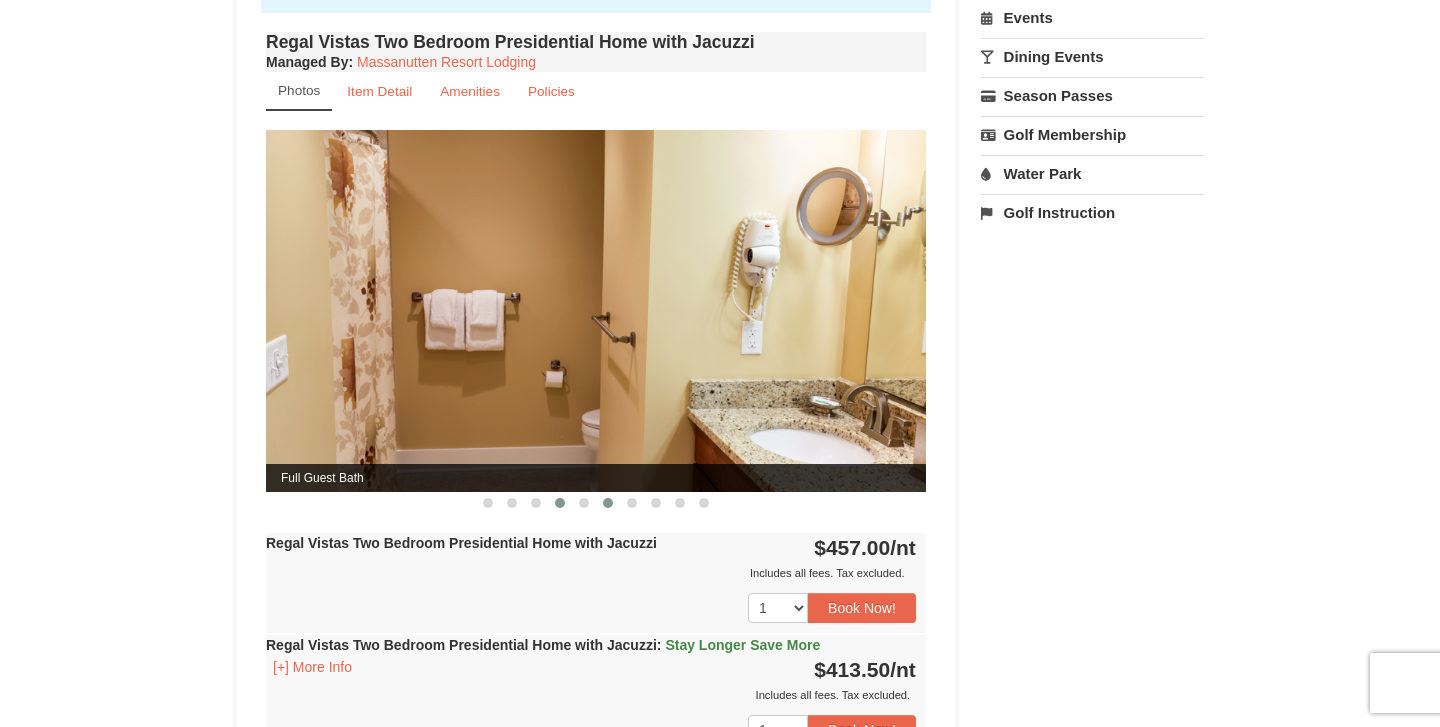 click at bounding box center [560, 503] 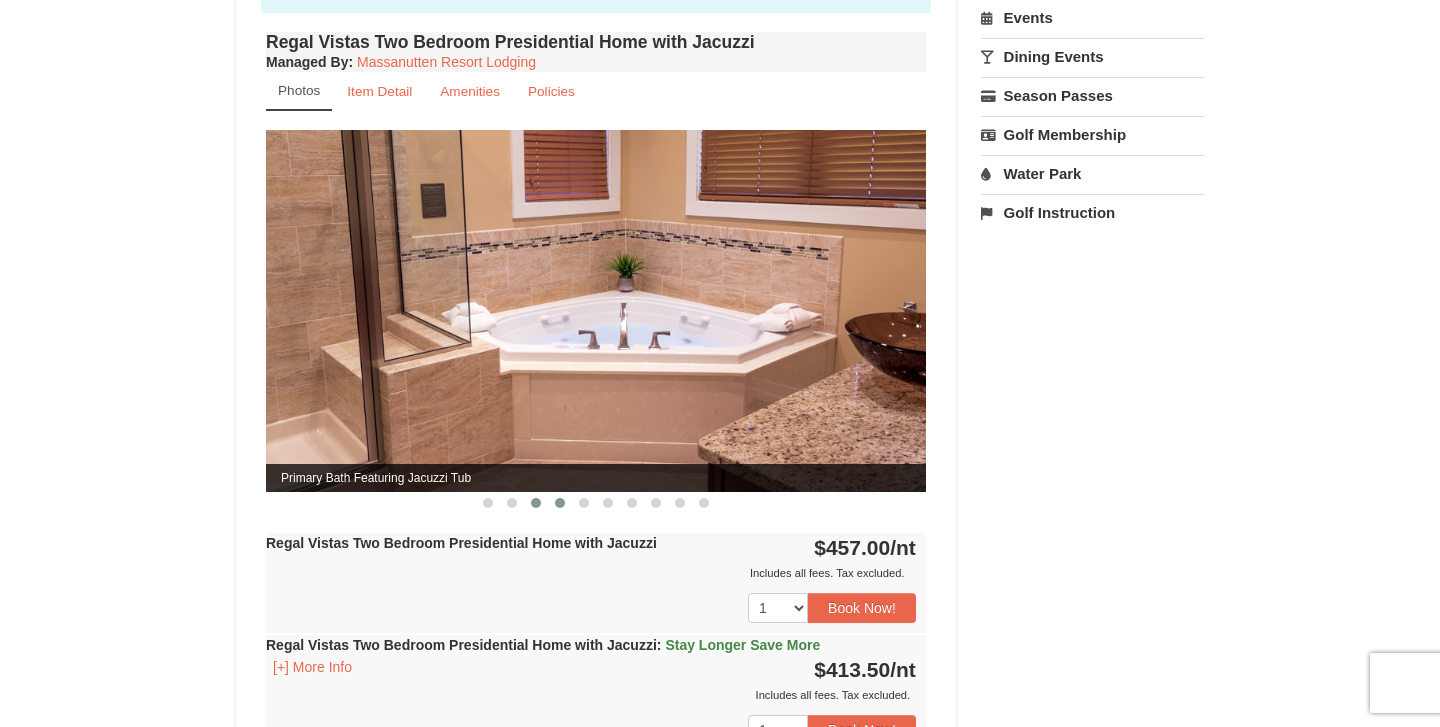 click at bounding box center (536, 503) 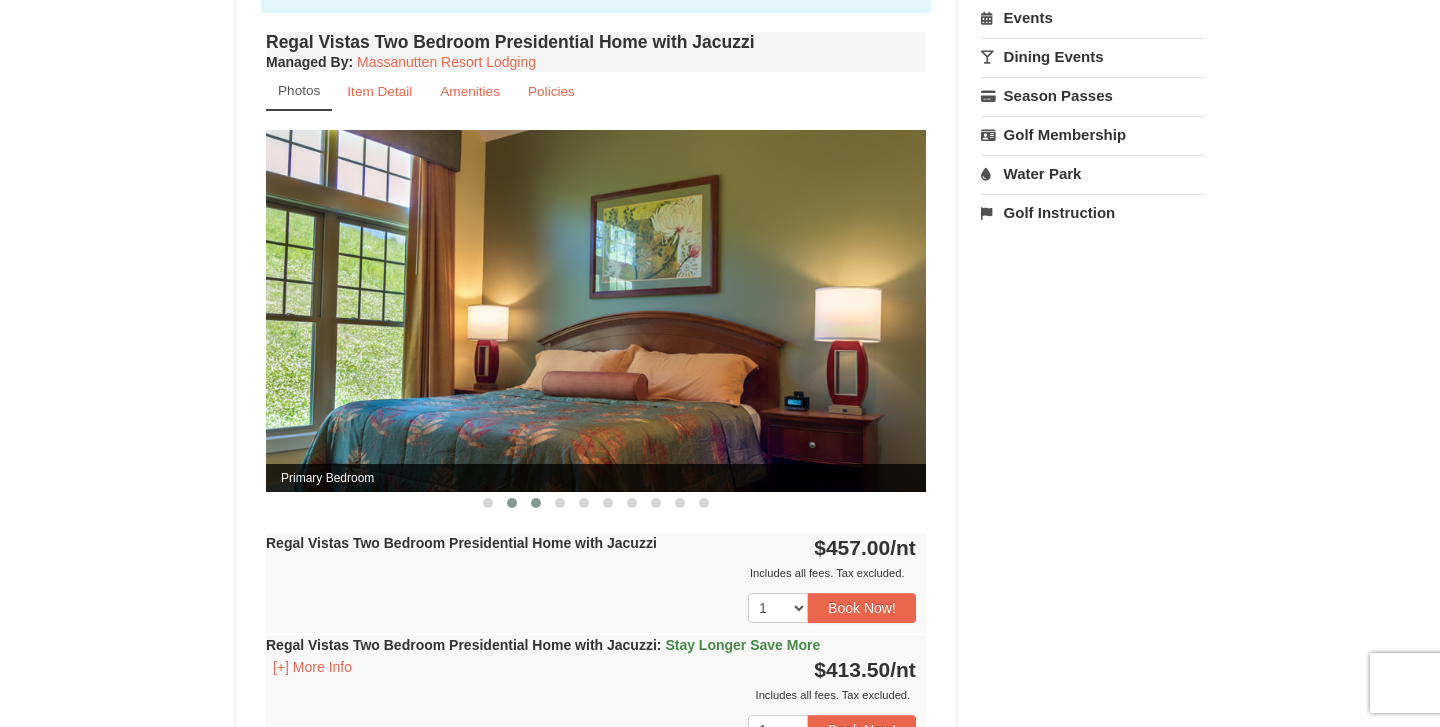 click at bounding box center (512, 503) 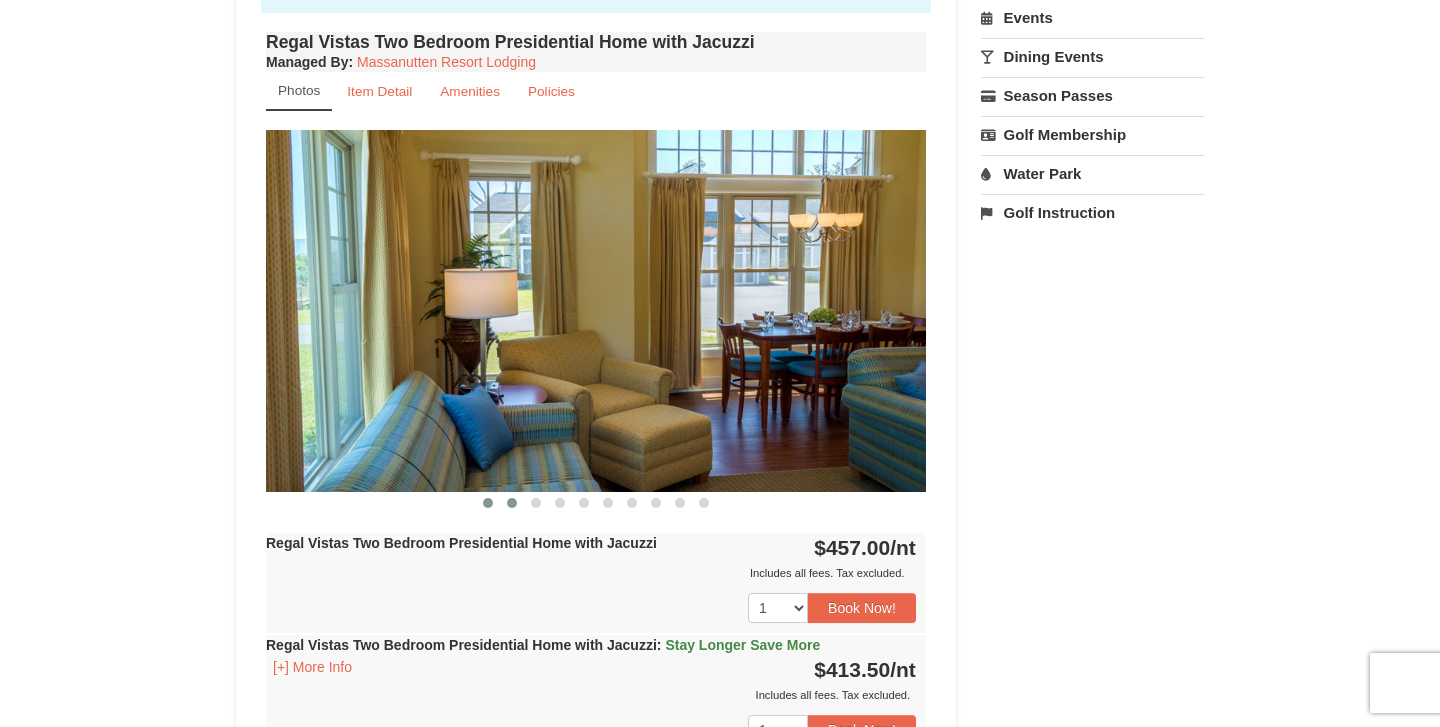 click at bounding box center (488, 503) 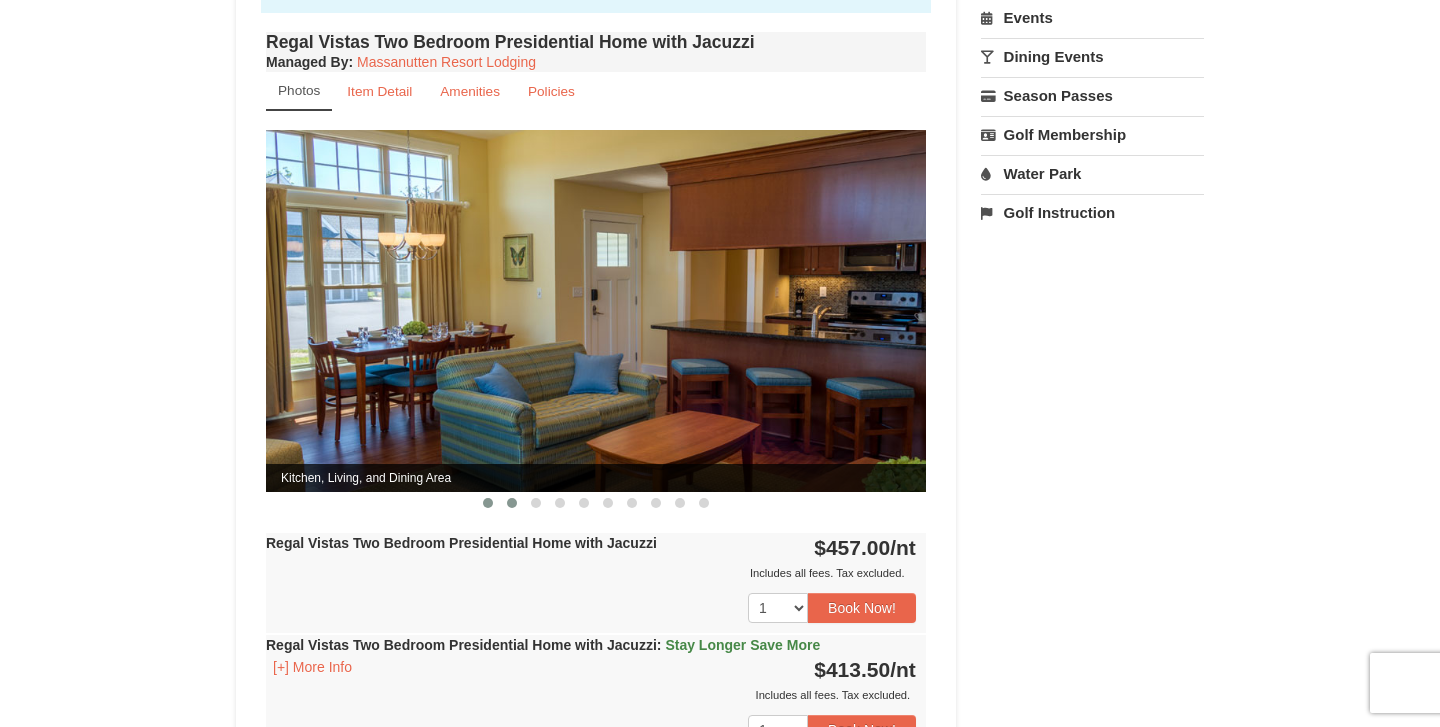 click at bounding box center (512, 503) 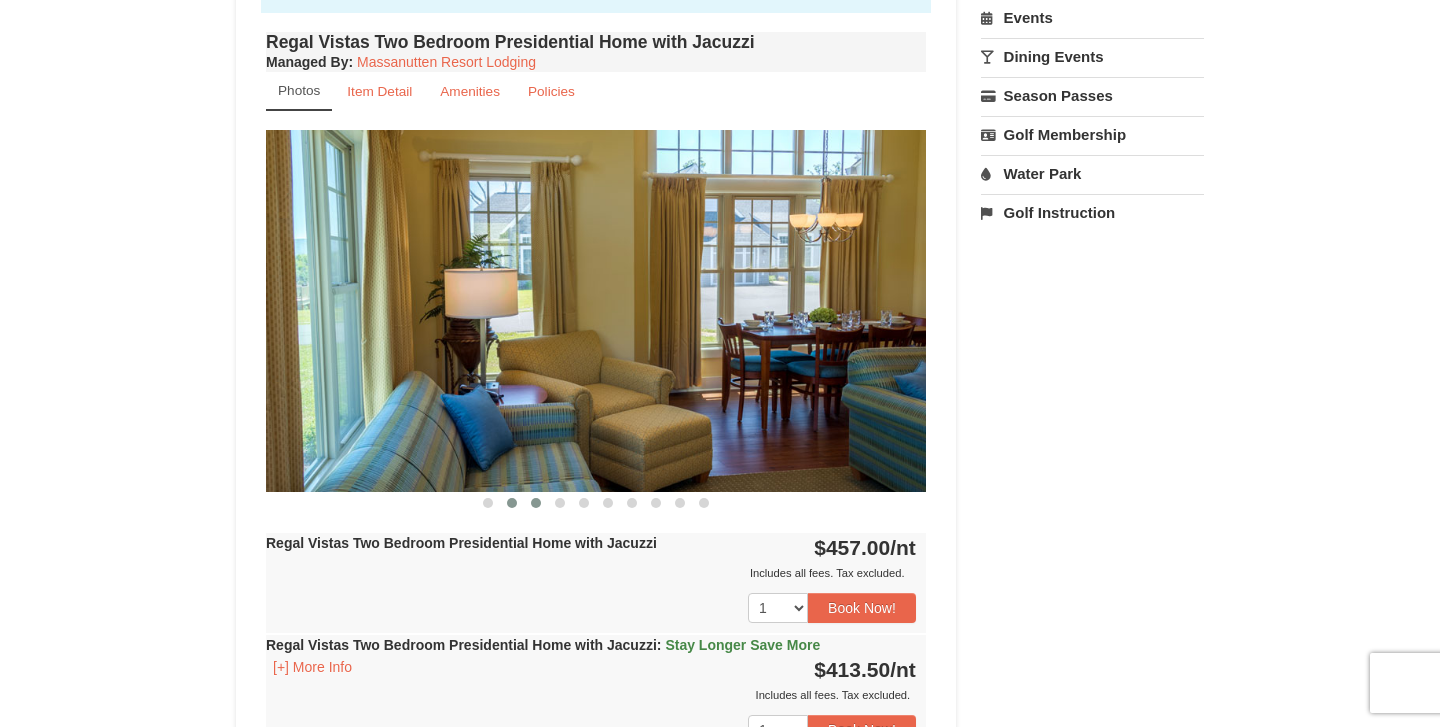 click at bounding box center [536, 503] 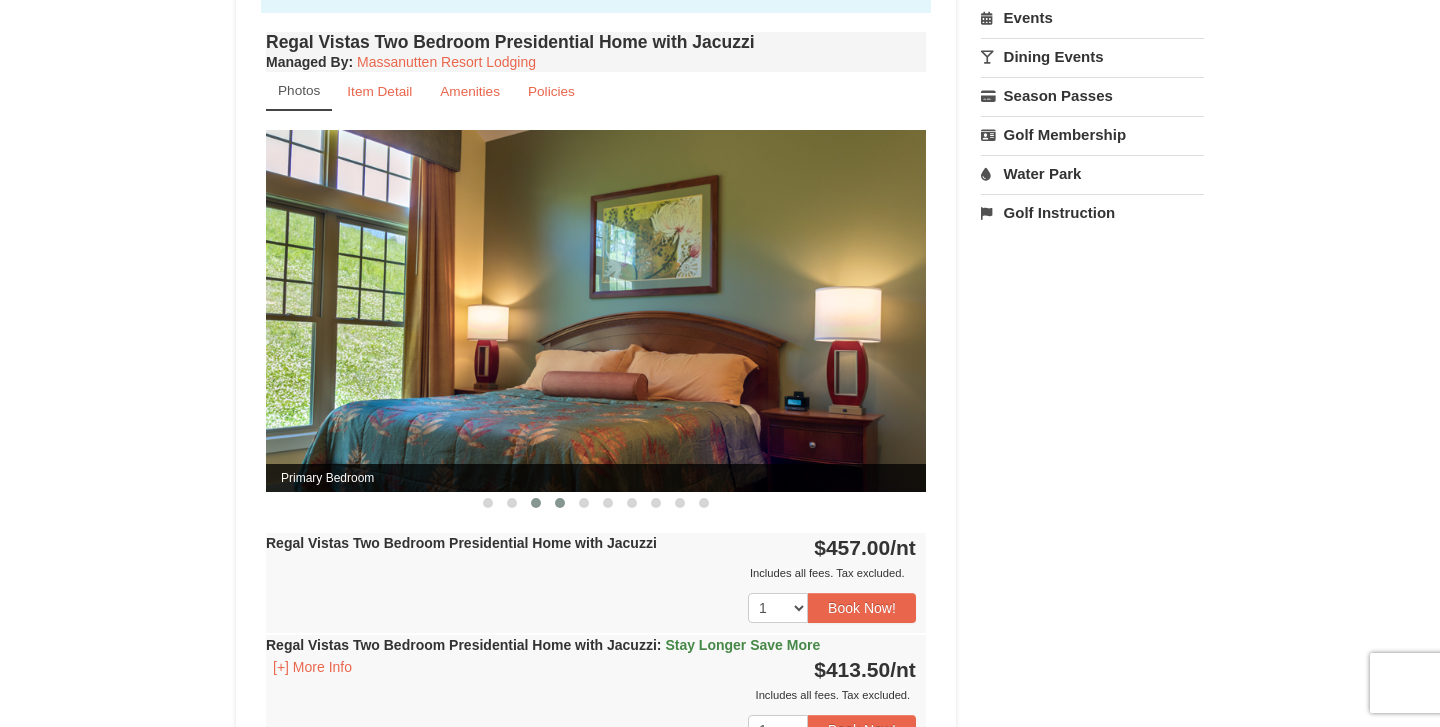 click at bounding box center [560, 503] 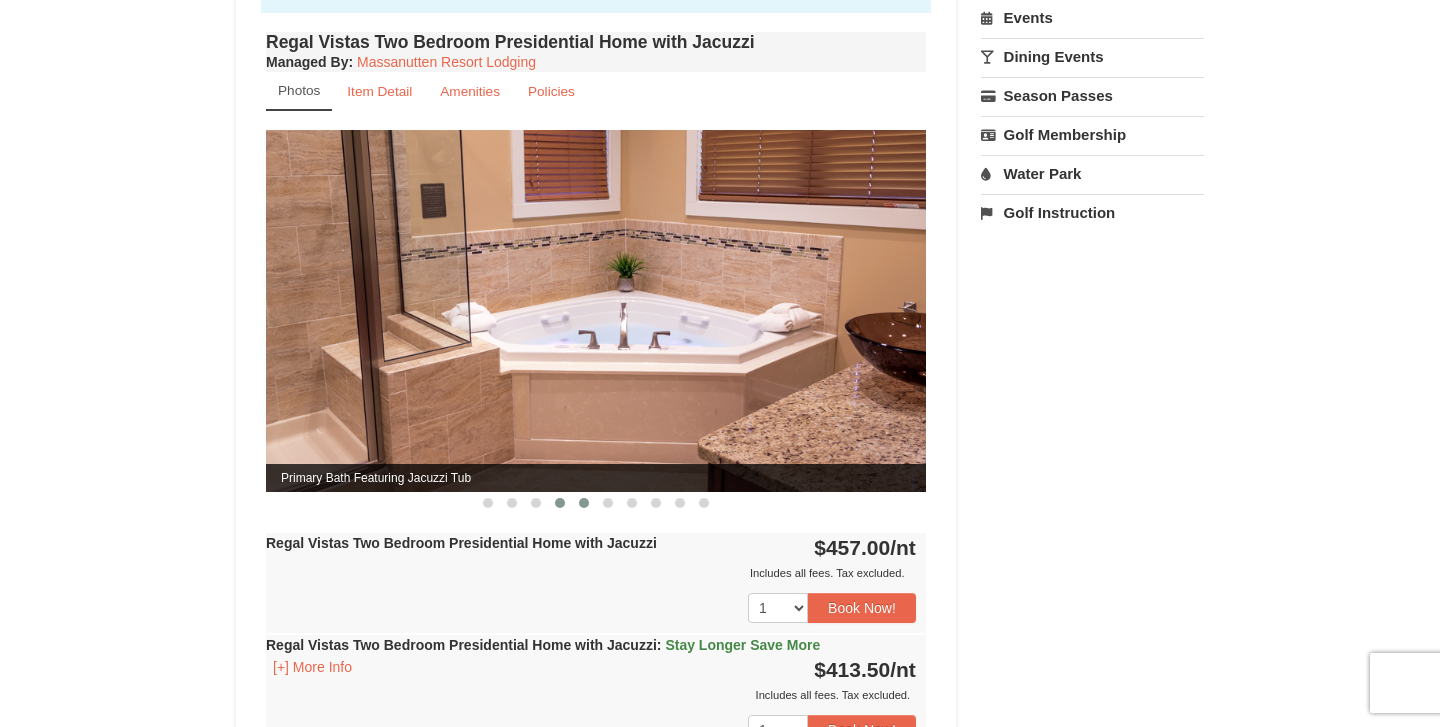 click at bounding box center [584, 503] 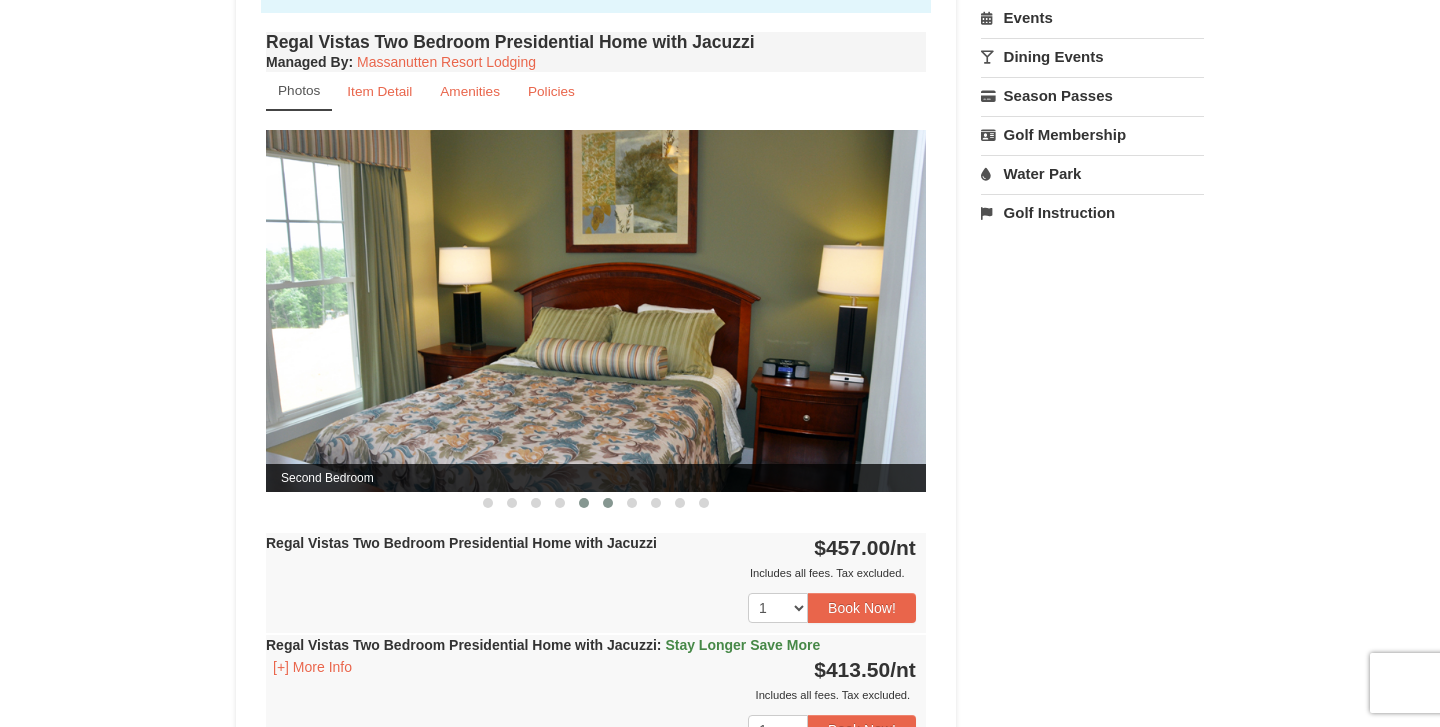 click at bounding box center [608, 503] 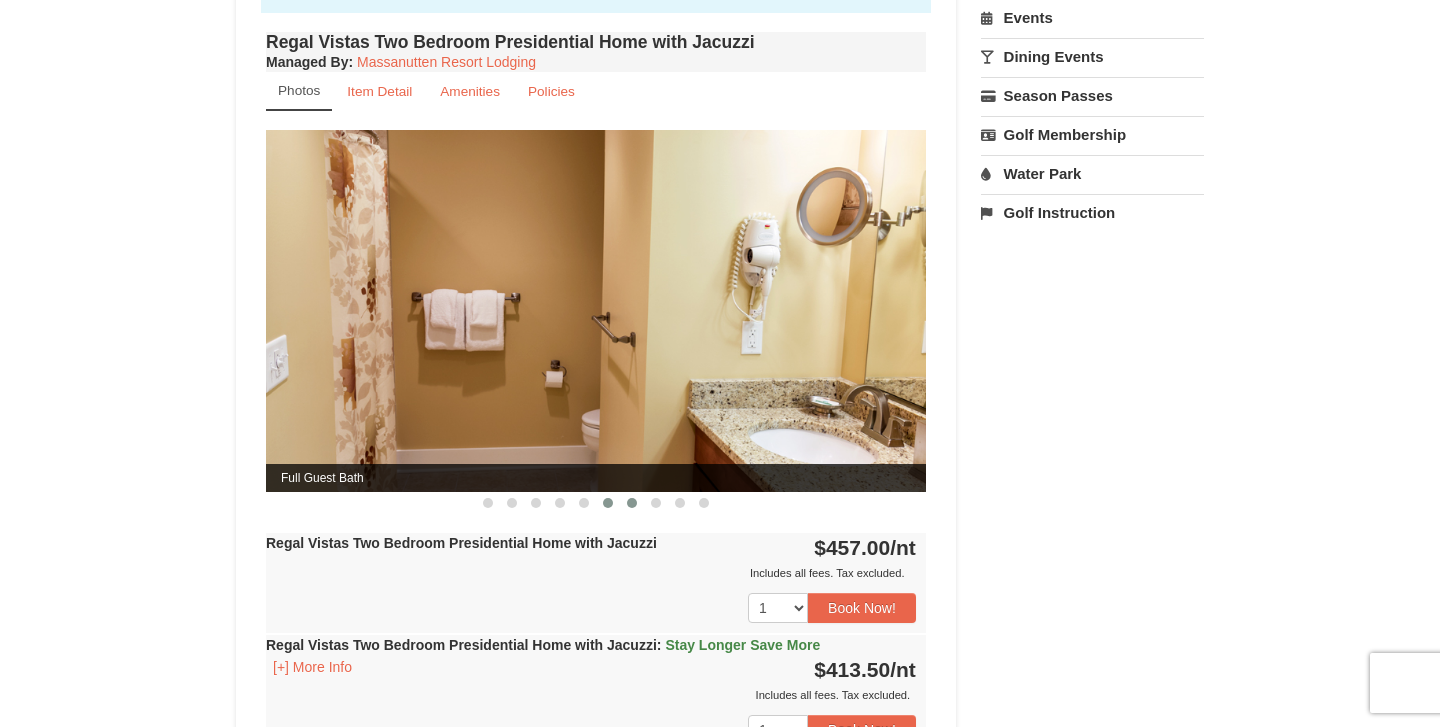 click at bounding box center [632, 503] 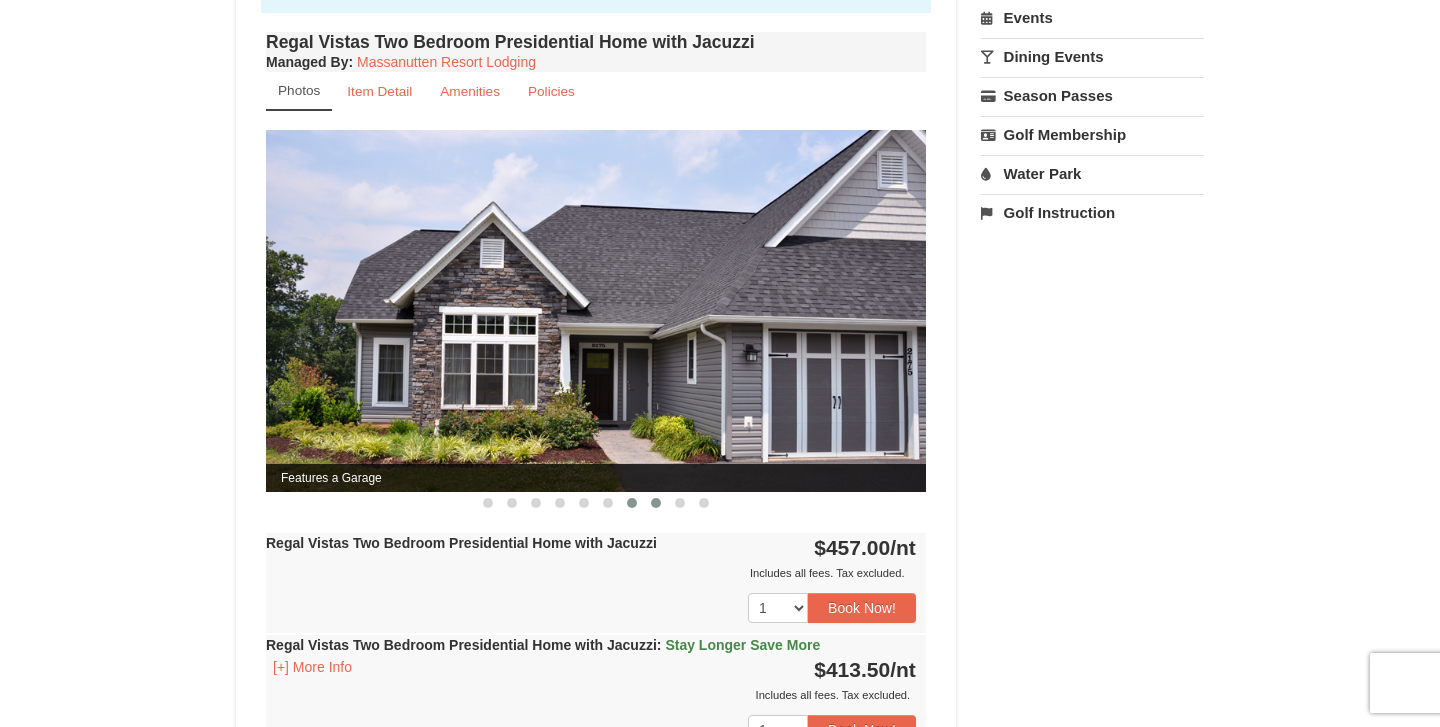 click at bounding box center (656, 503) 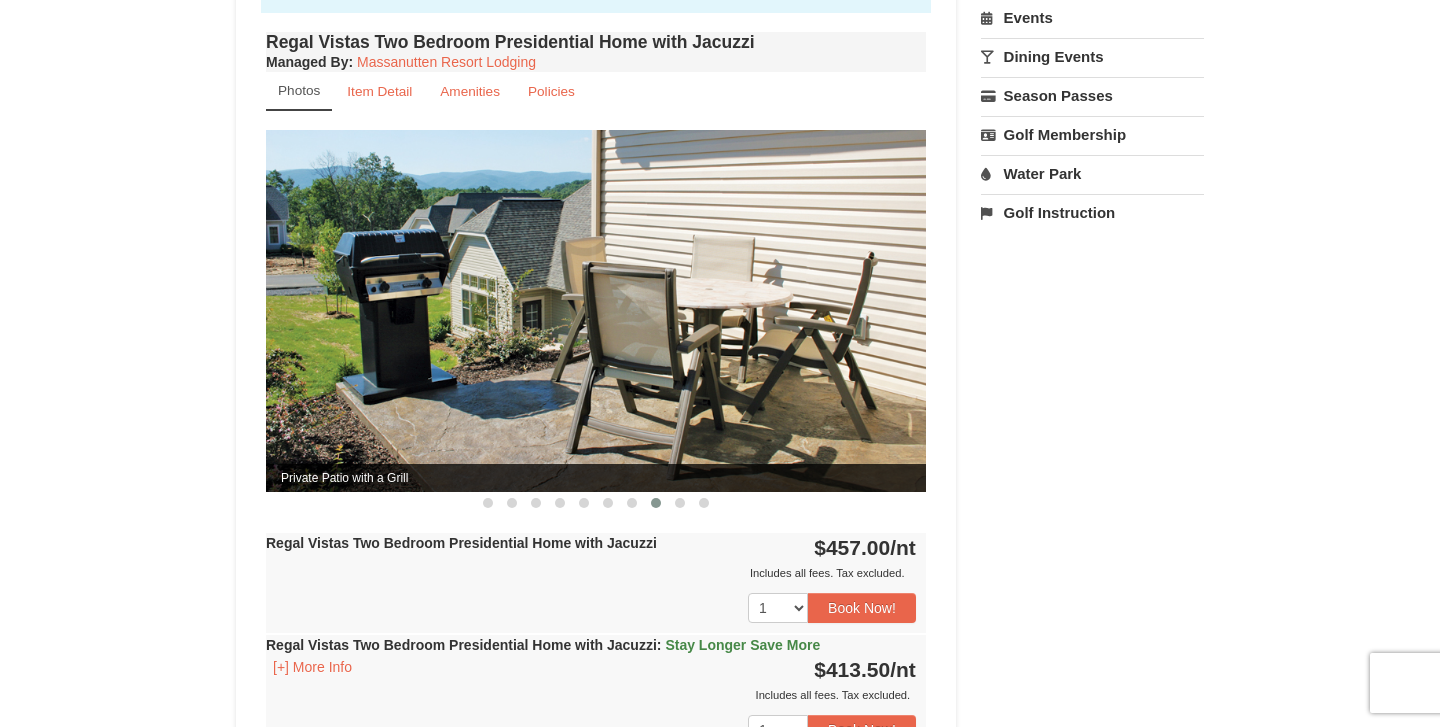 click at bounding box center (656, 503) 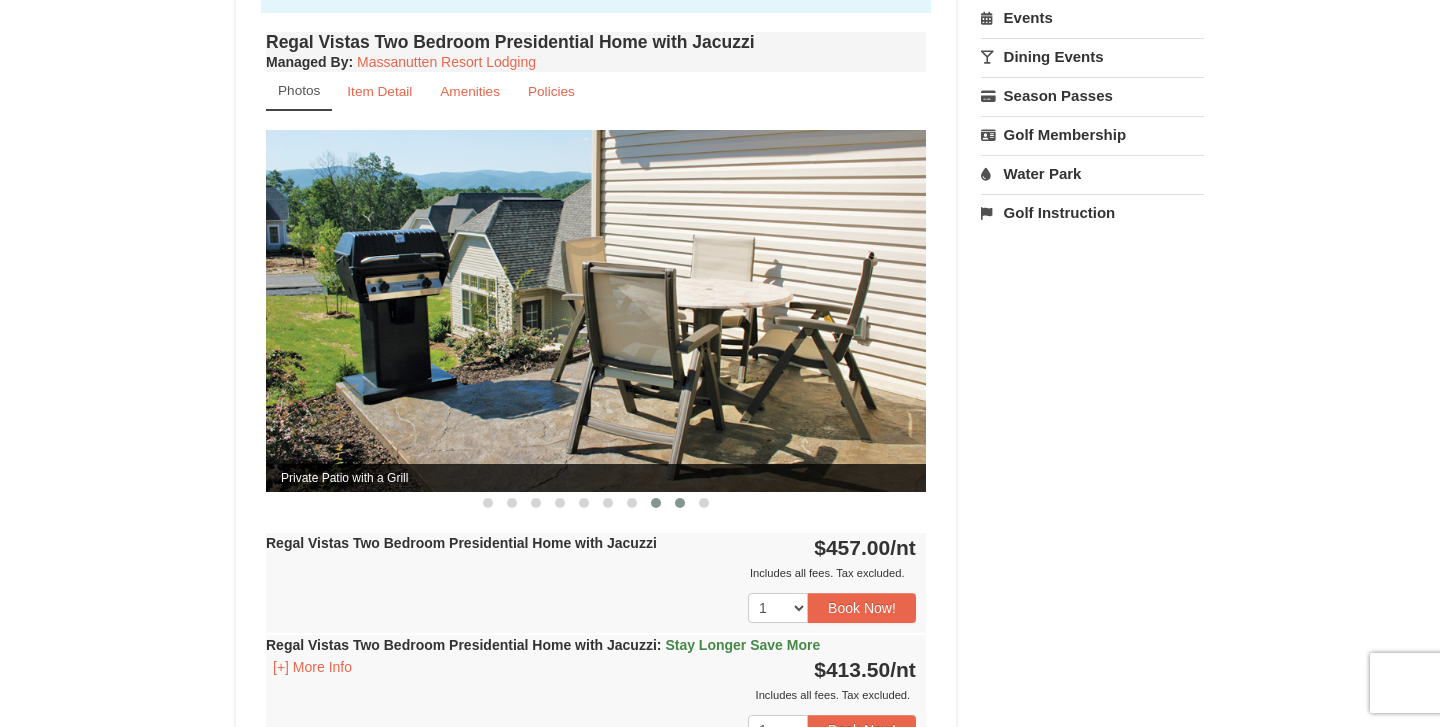 click at bounding box center (680, 503) 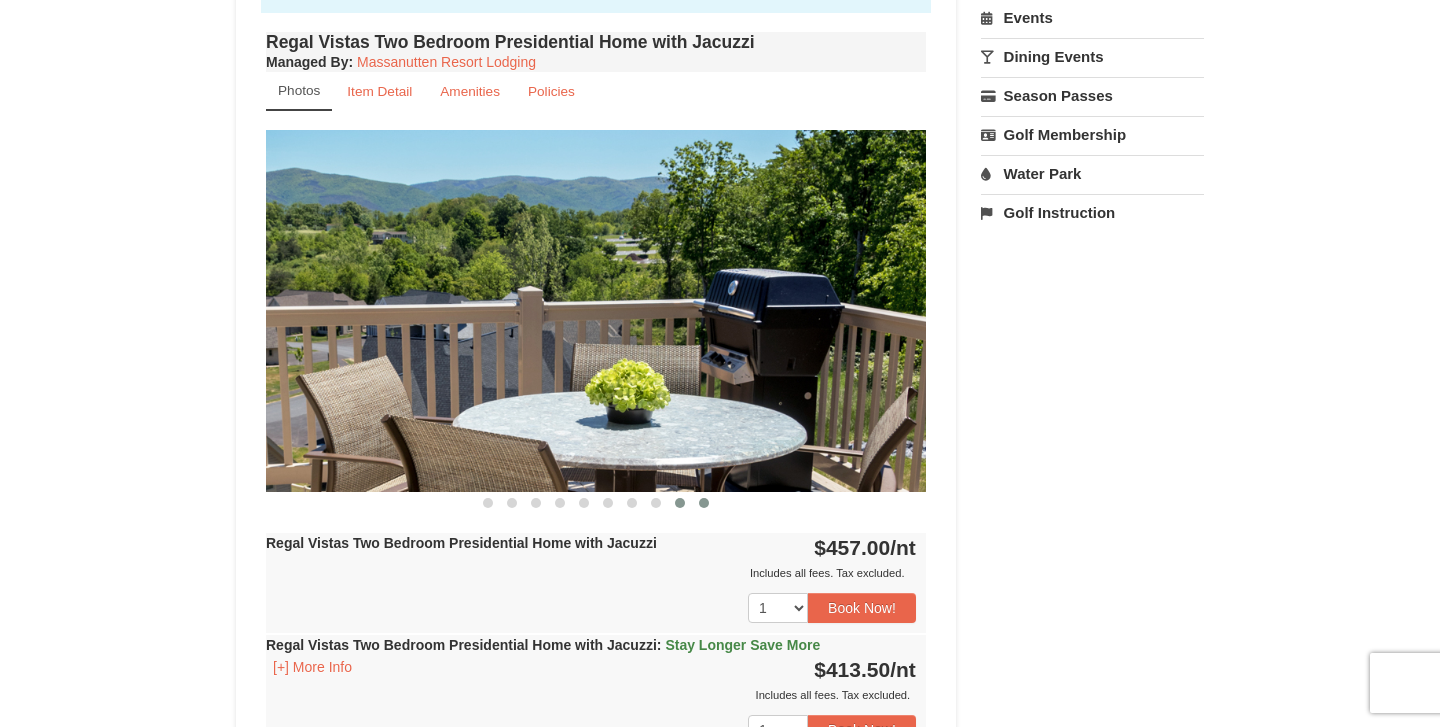 click at bounding box center [704, 503] 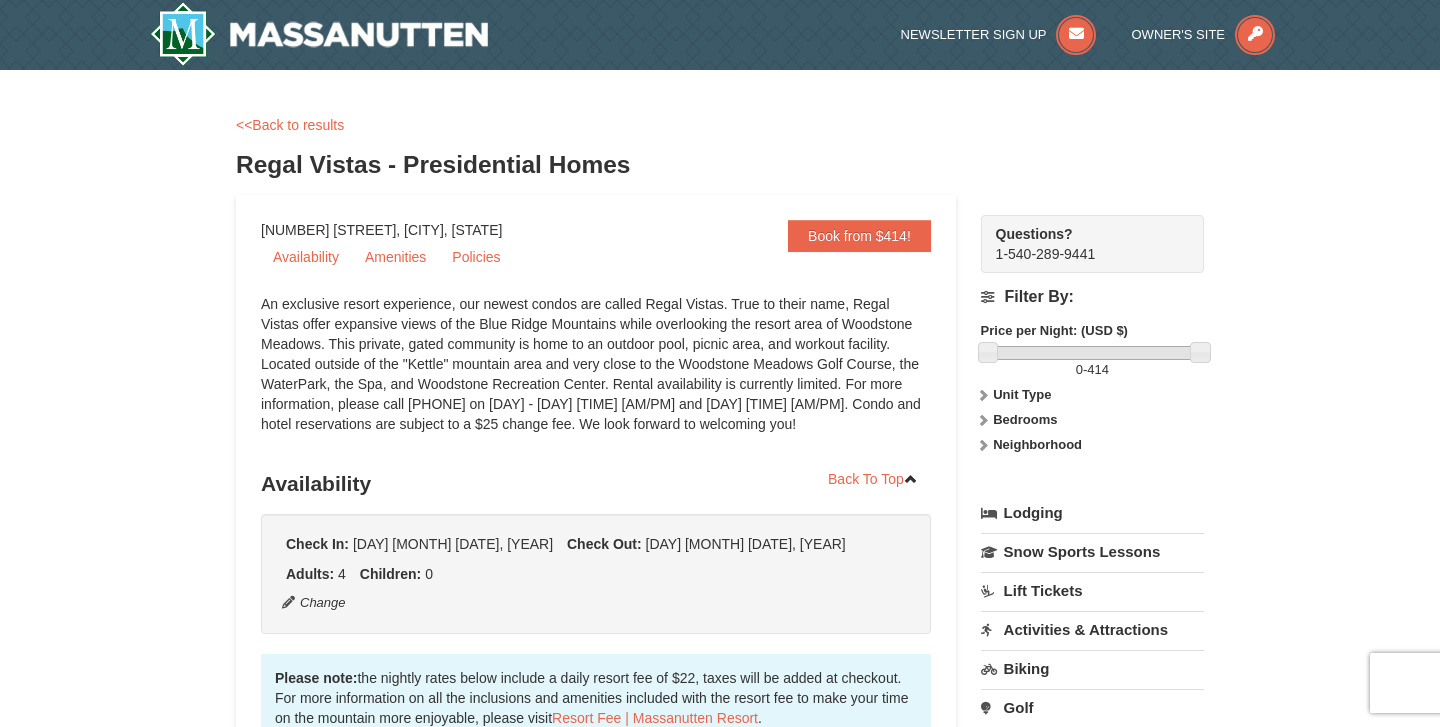 scroll, scrollTop: 0, scrollLeft: 0, axis: both 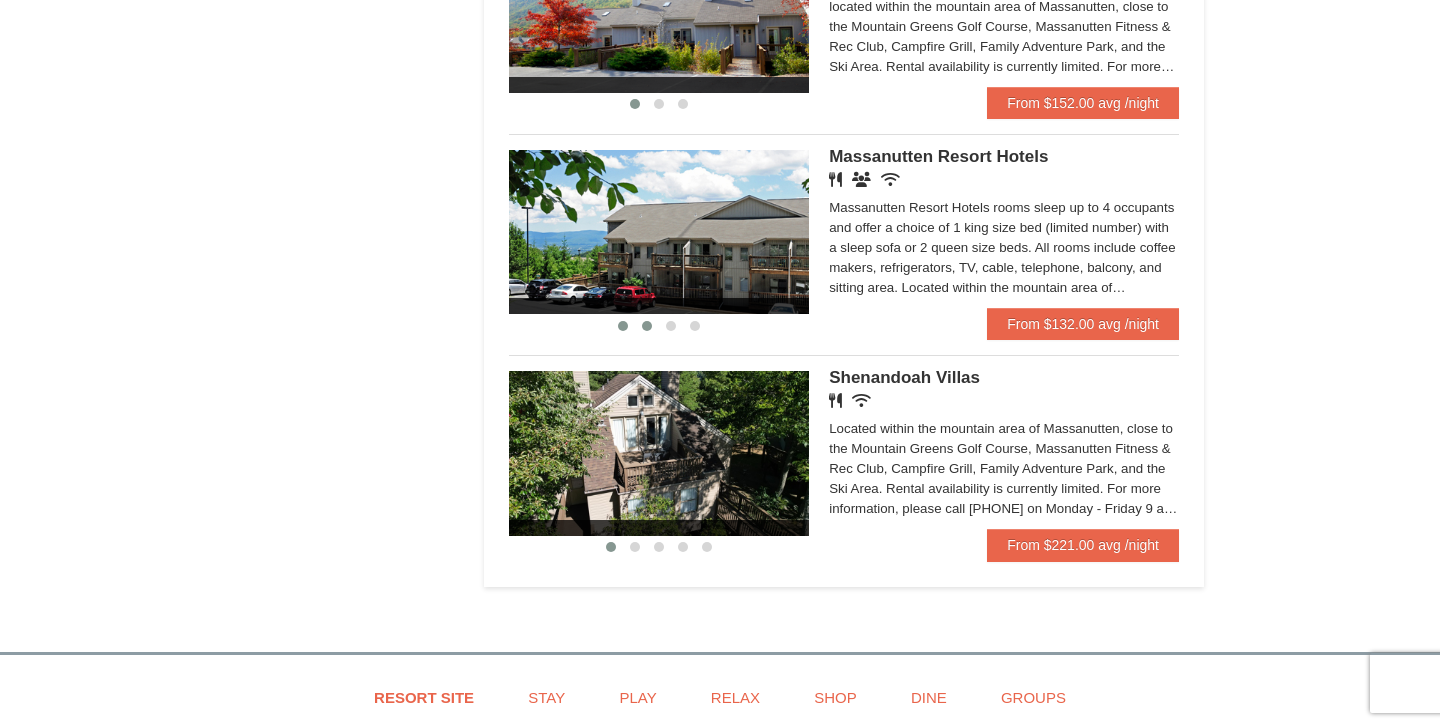 click at bounding box center (647, 326) 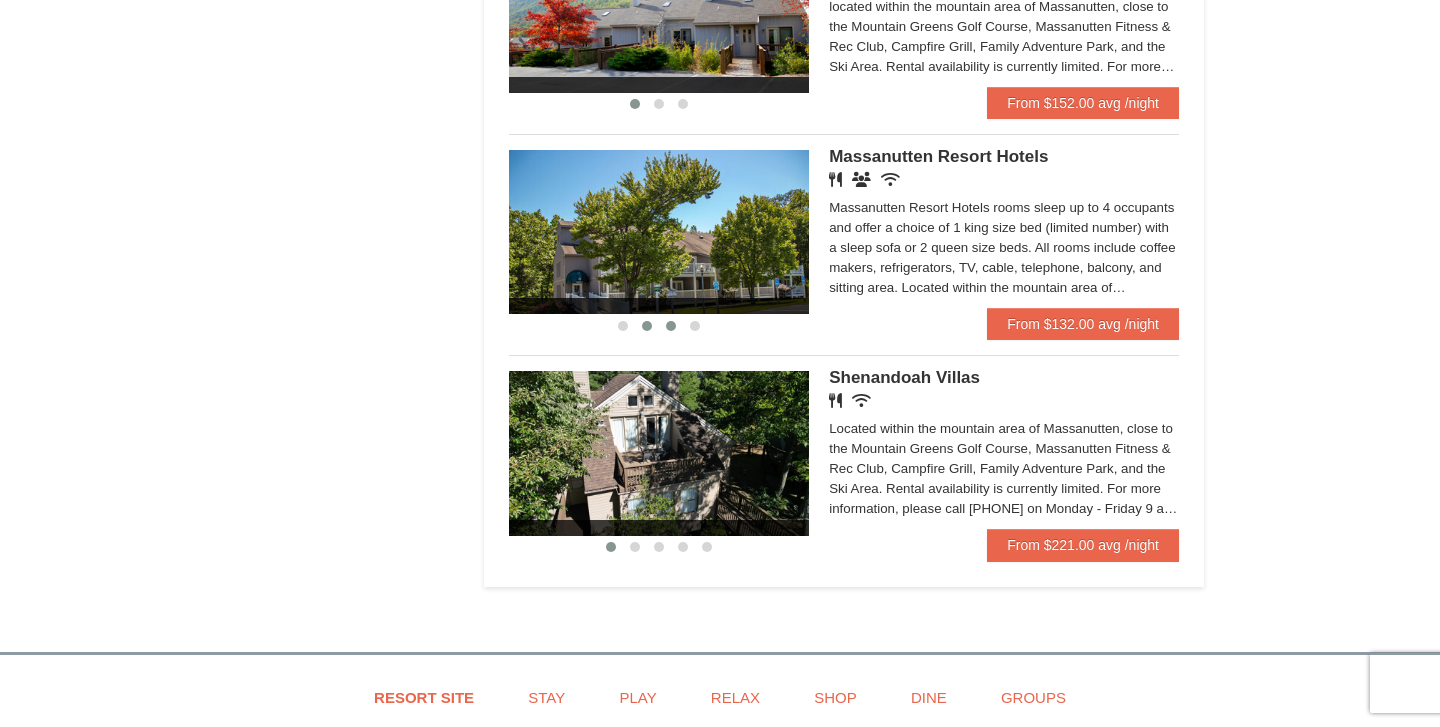 click at bounding box center (671, 326) 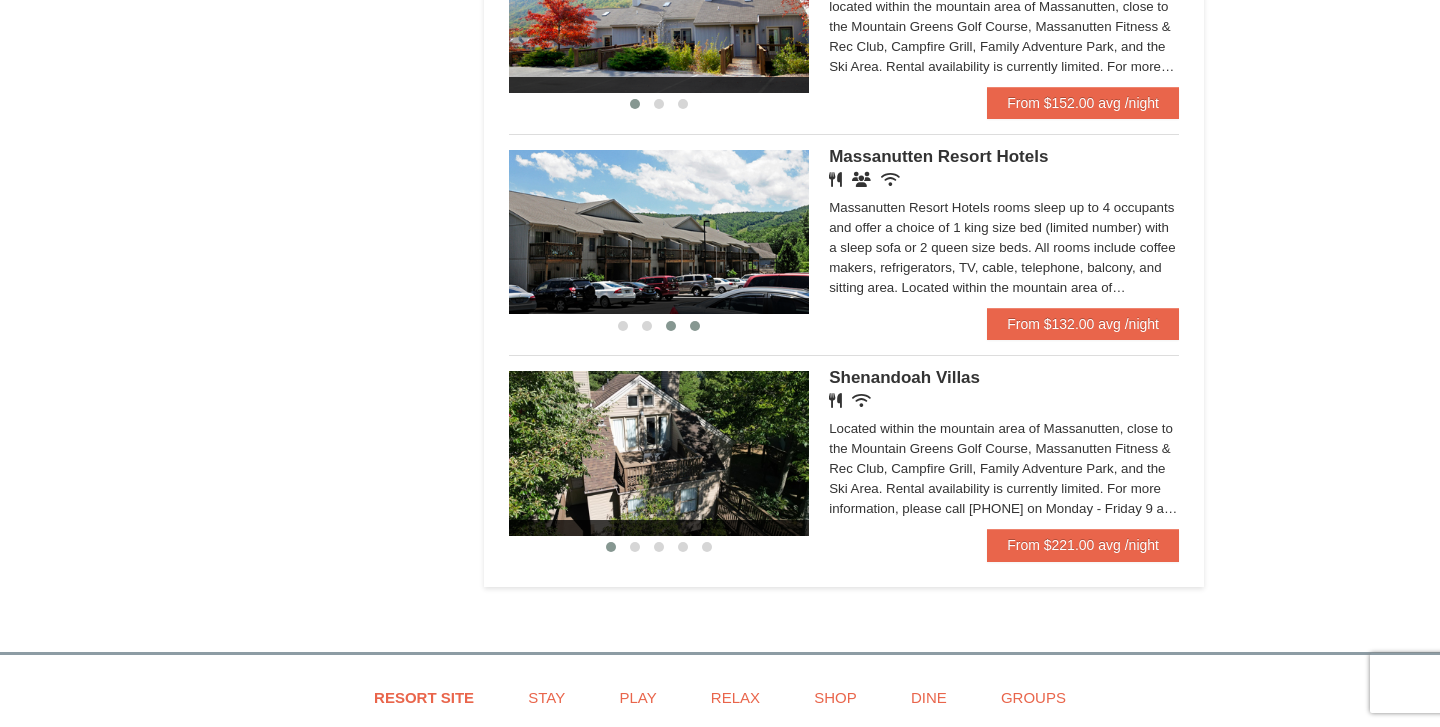 click at bounding box center [695, 326] 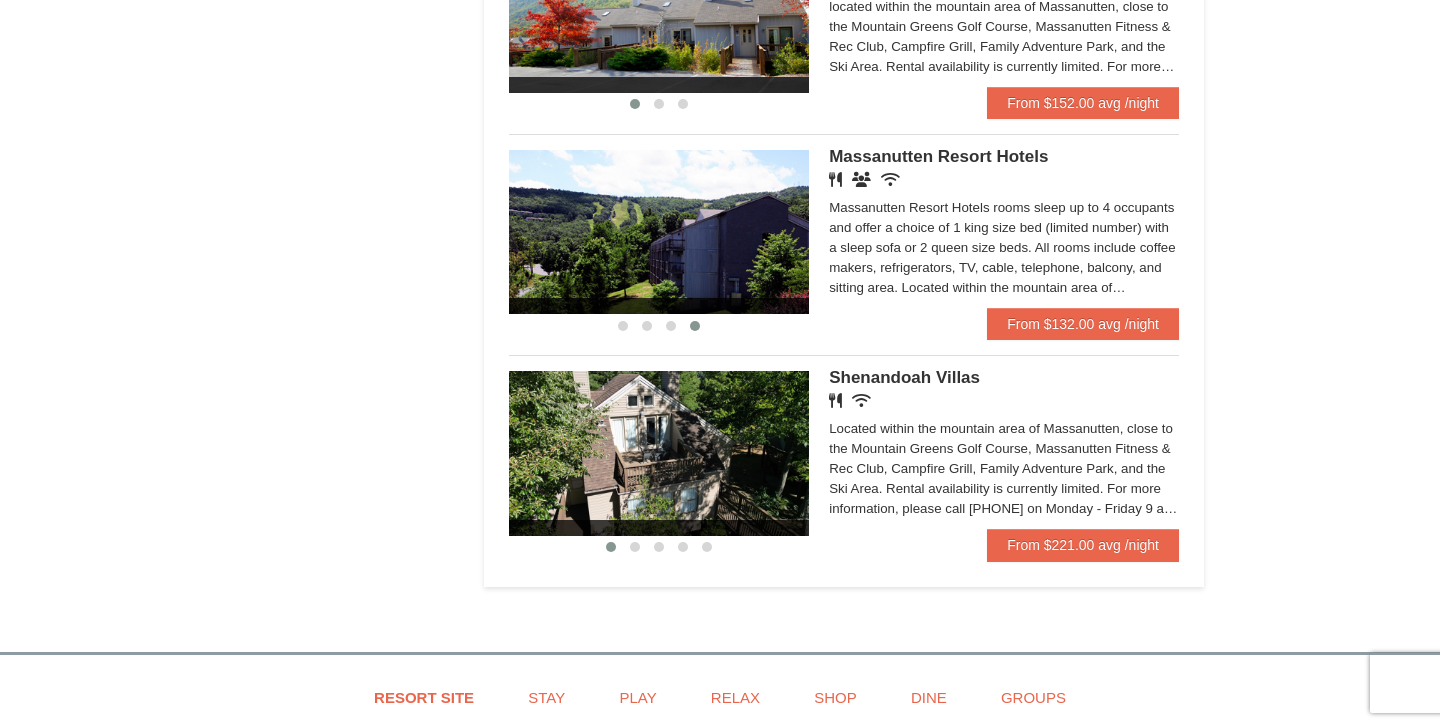 click at bounding box center (659, 232) 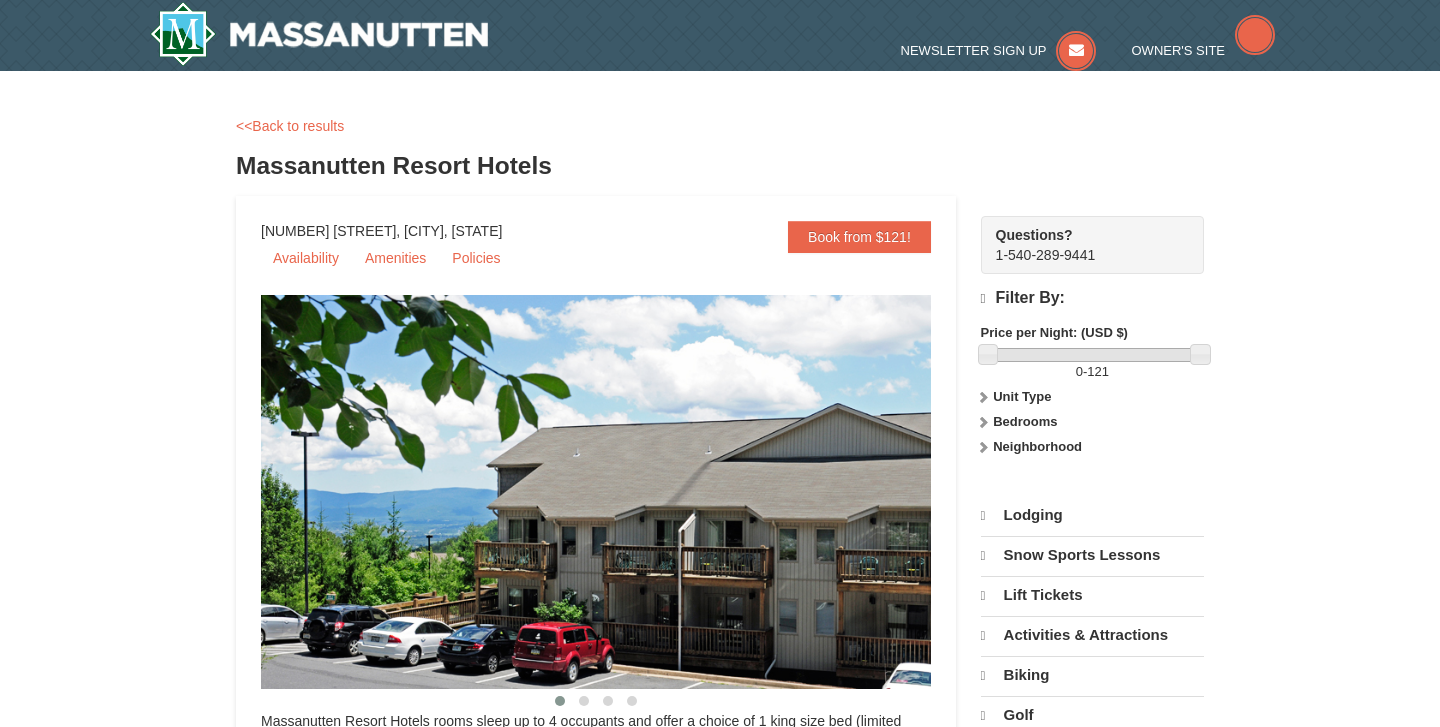 scroll, scrollTop: 0, scrollLeft: 0, axis: both 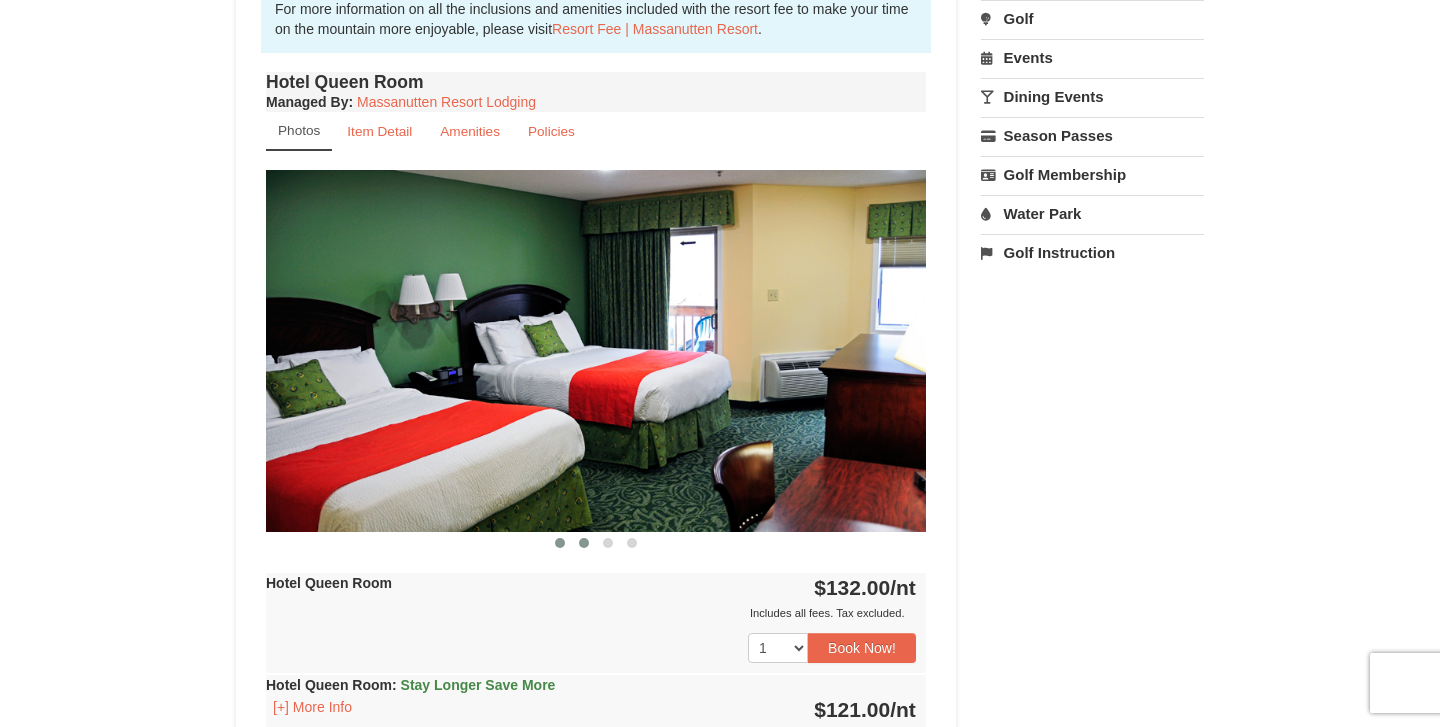 click at bounding box center [584, 543] 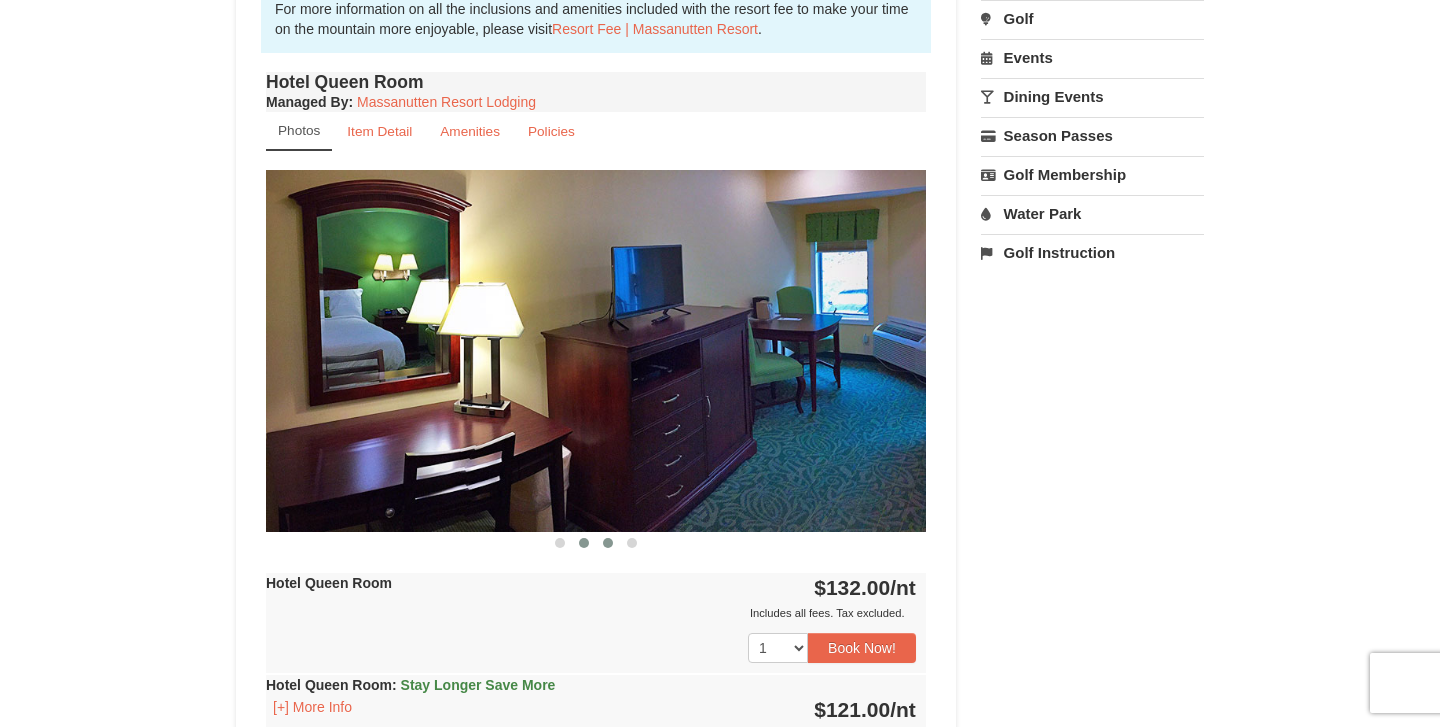click at bounding box center [608, 543] 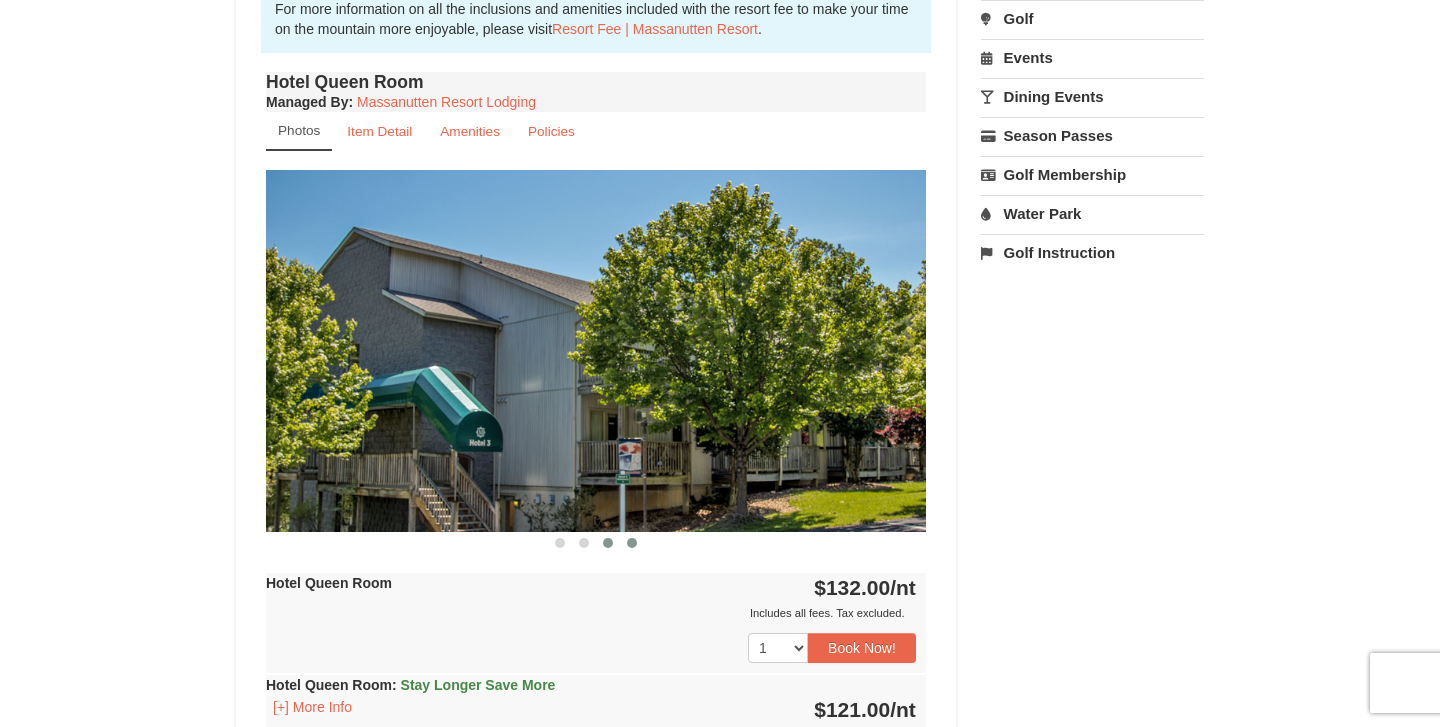 click at bounding box center [632, 543] 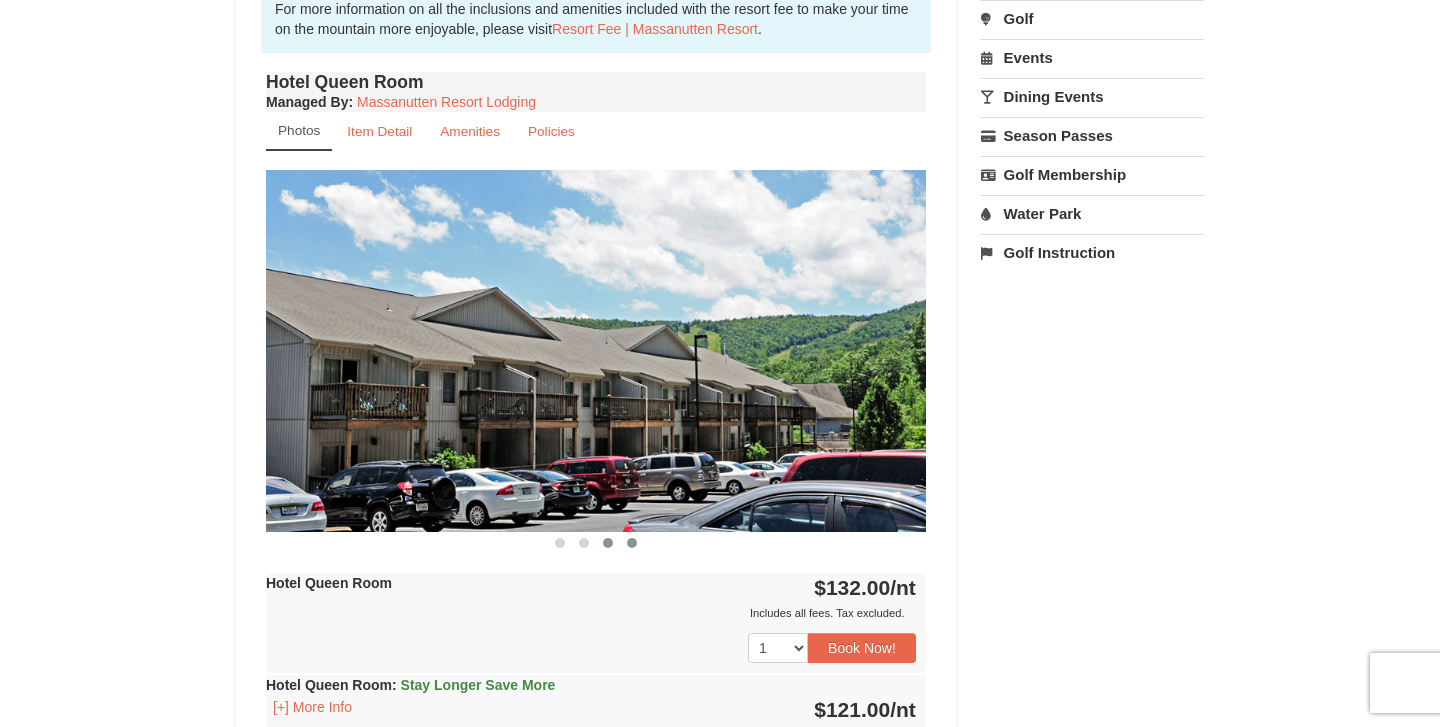 click at bounding box center (608, 543) 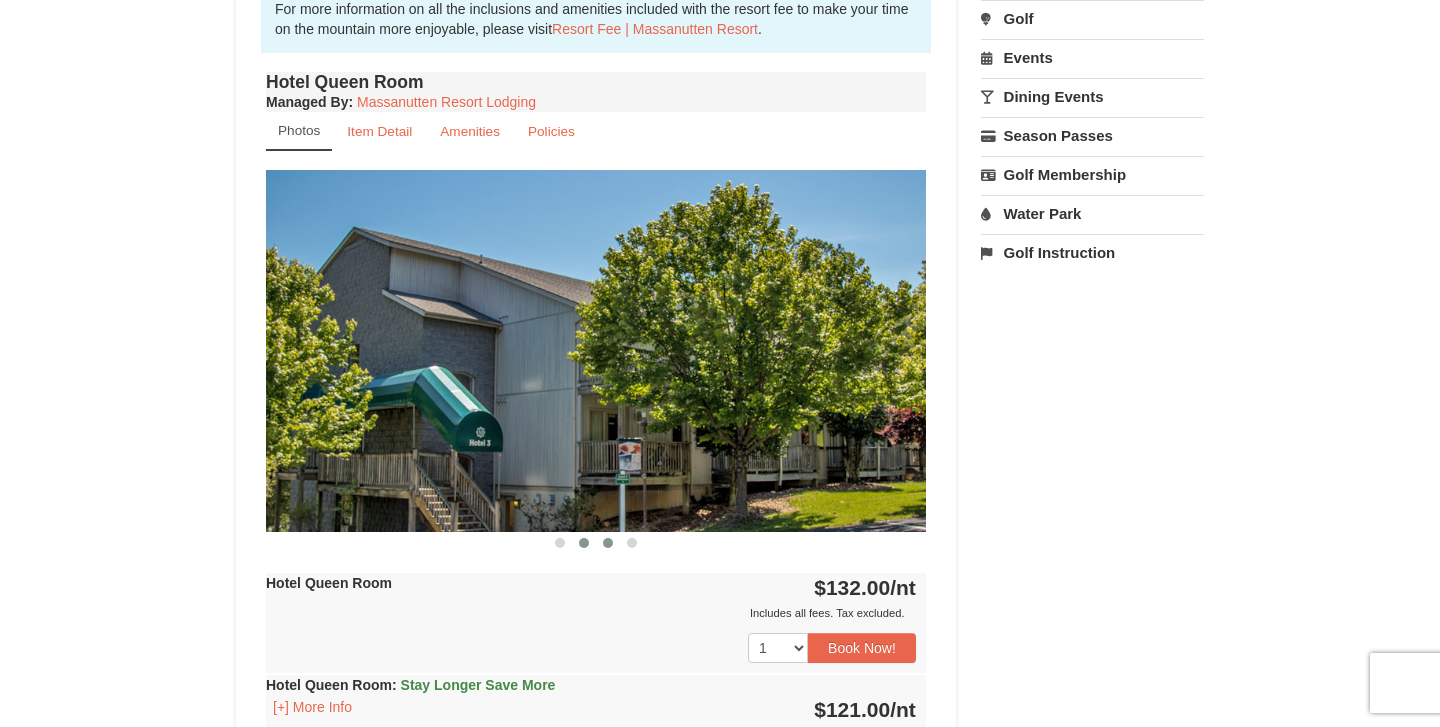 click at bounding box center (584, 543) 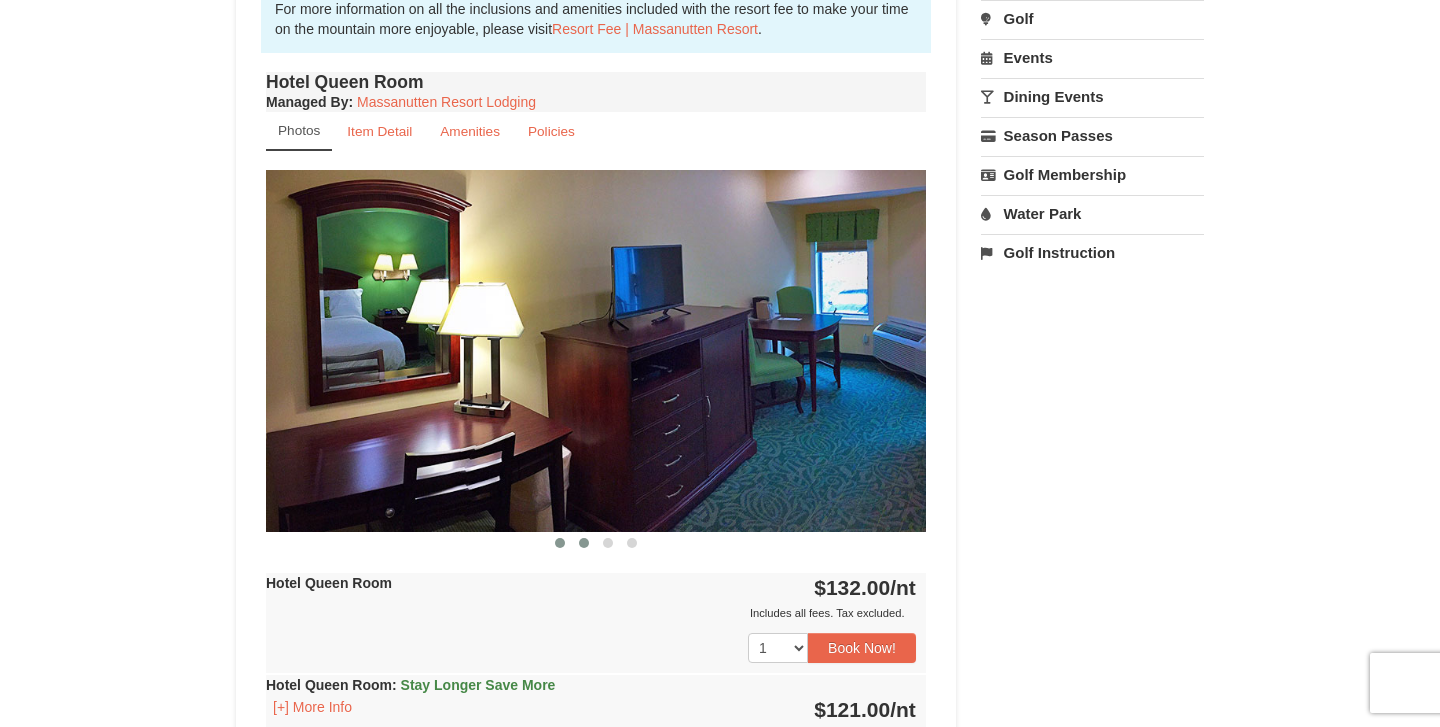 click at bounding box center [560, 543] 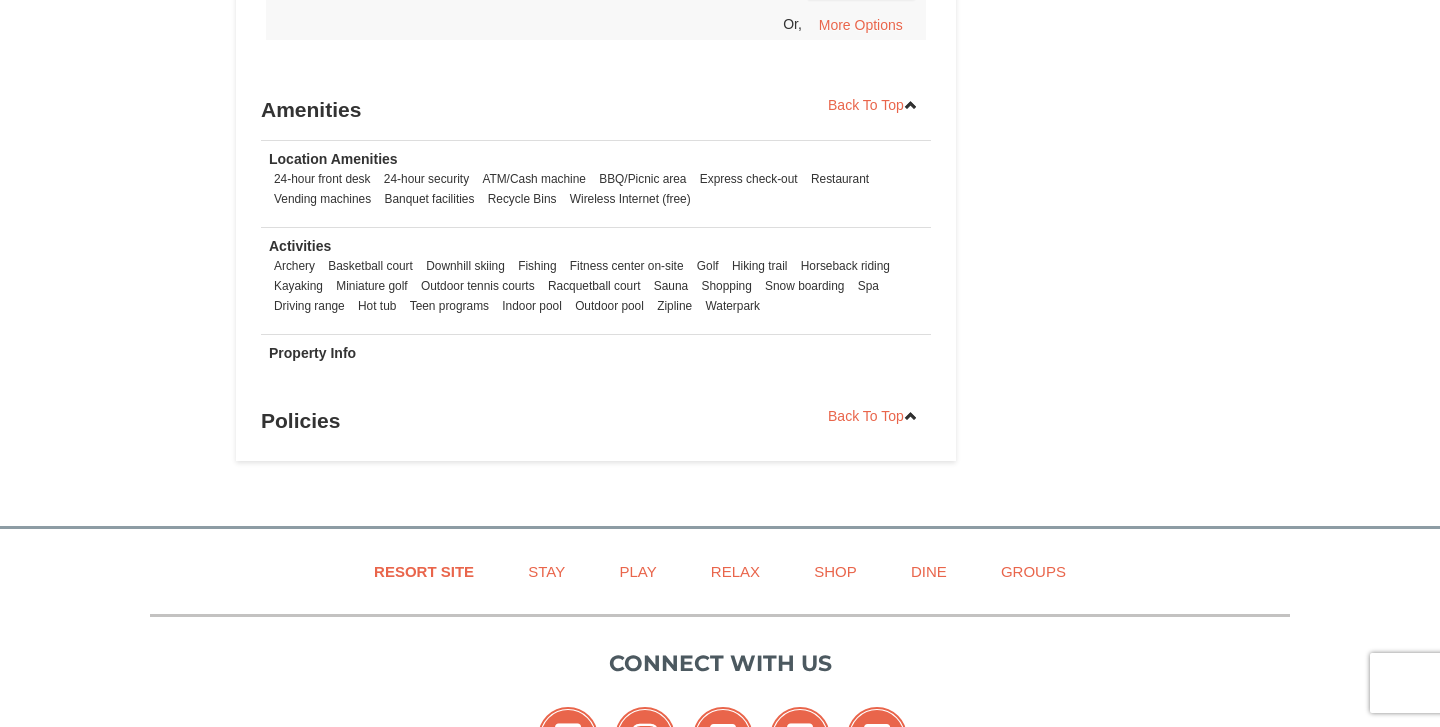 scroll, scrollTop: 1477, scrollLeft: 0, axis: vertical 